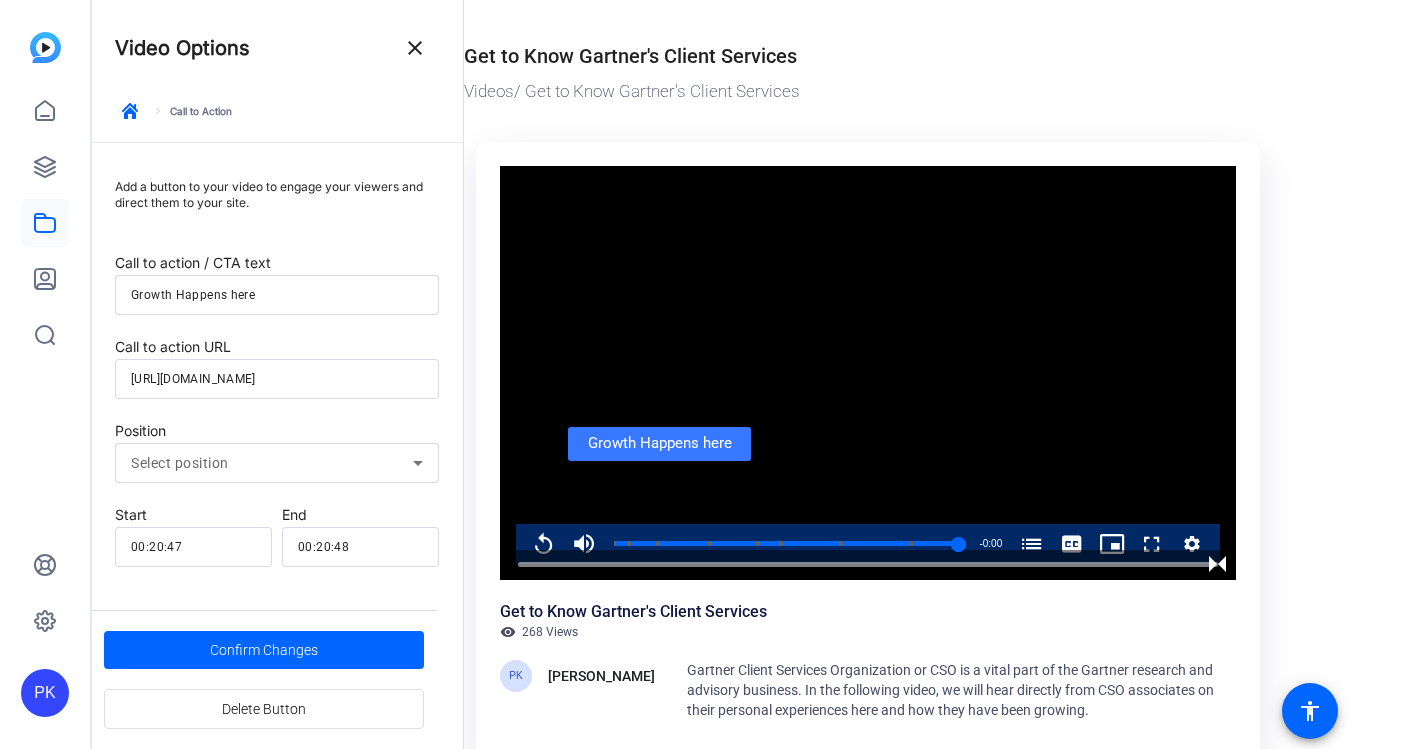 scroll, scrollTop: 0, scrollLeft: 0, axis: both 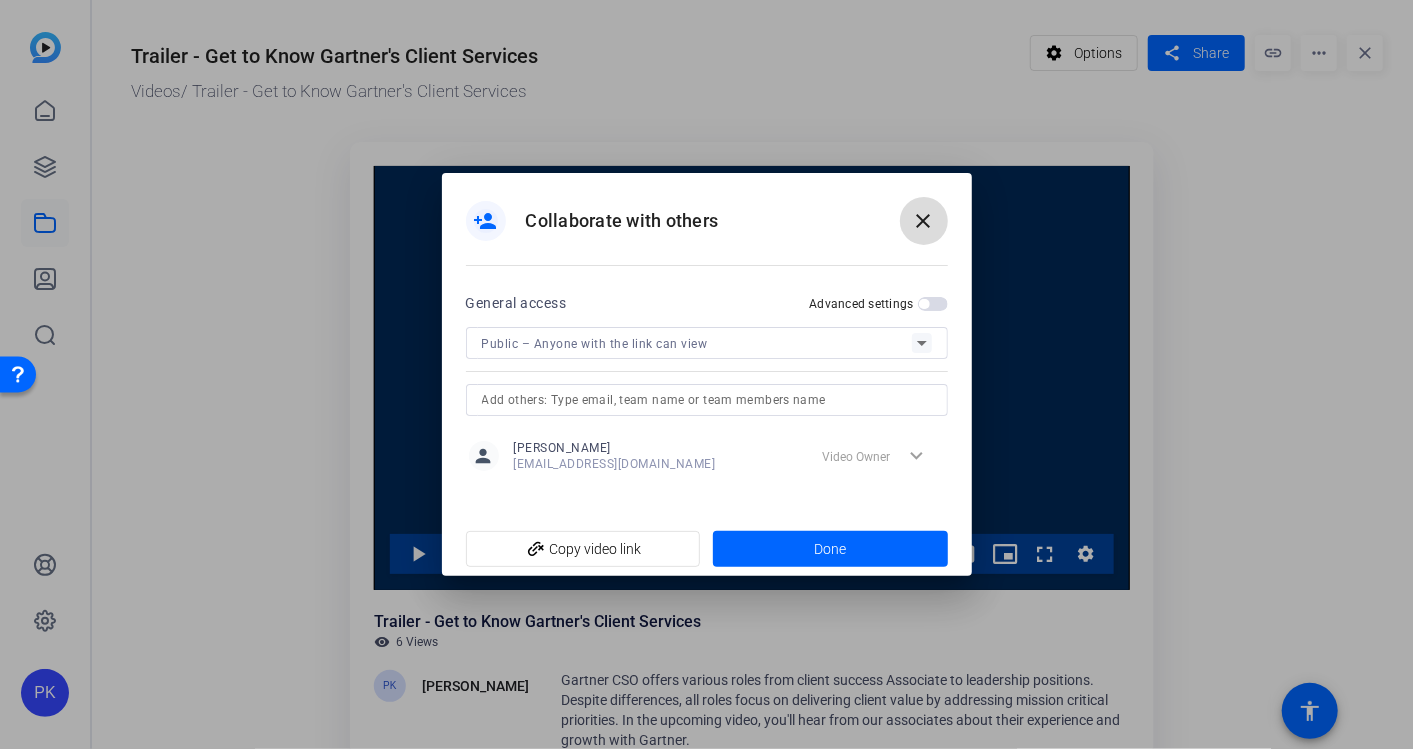 click on "close" at bounding box center [924, 221] 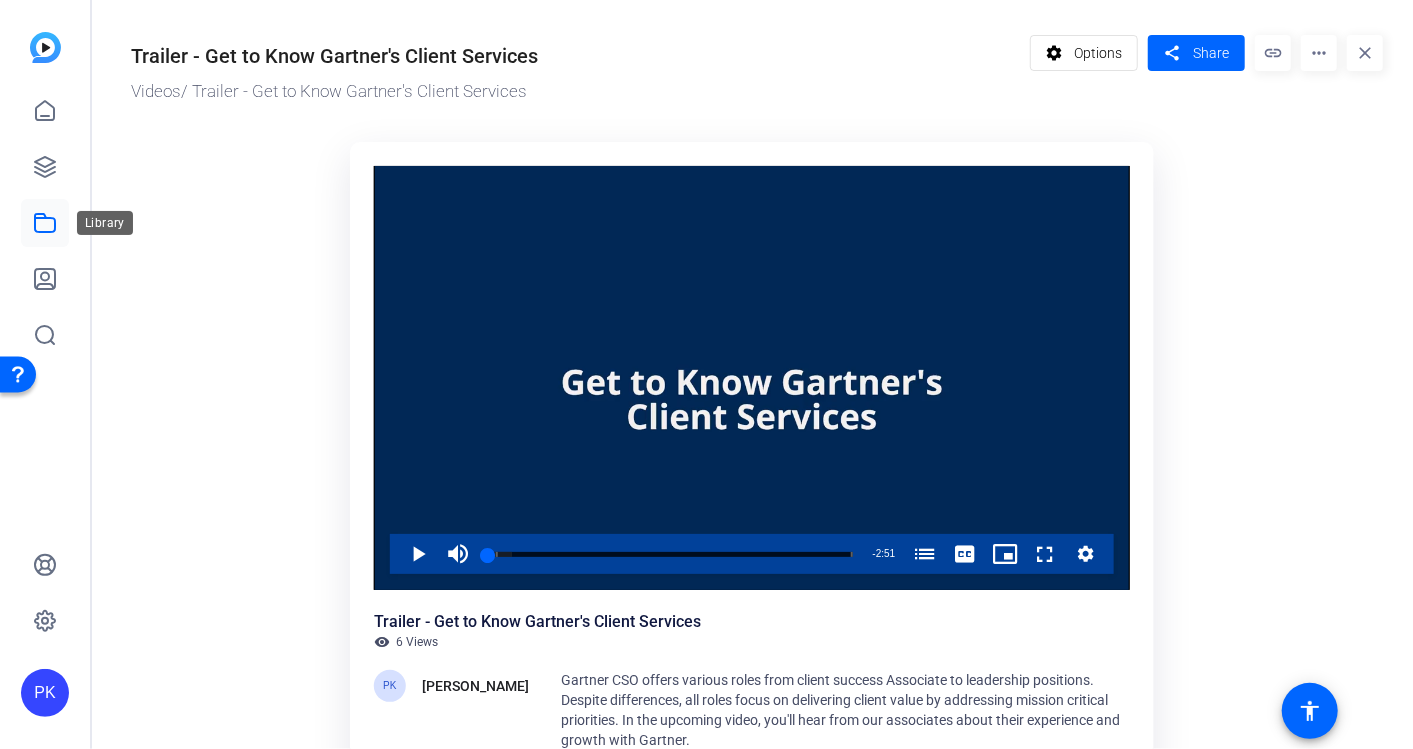 click 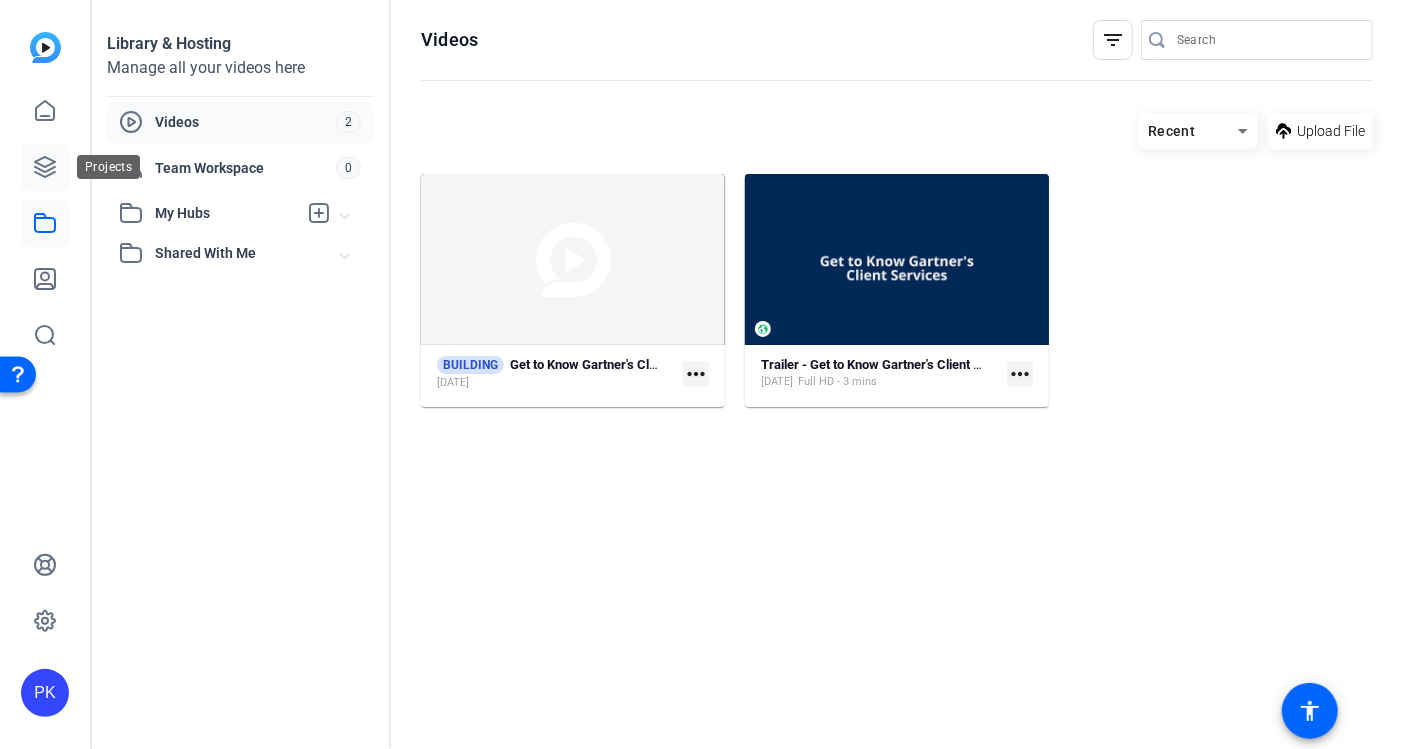 click 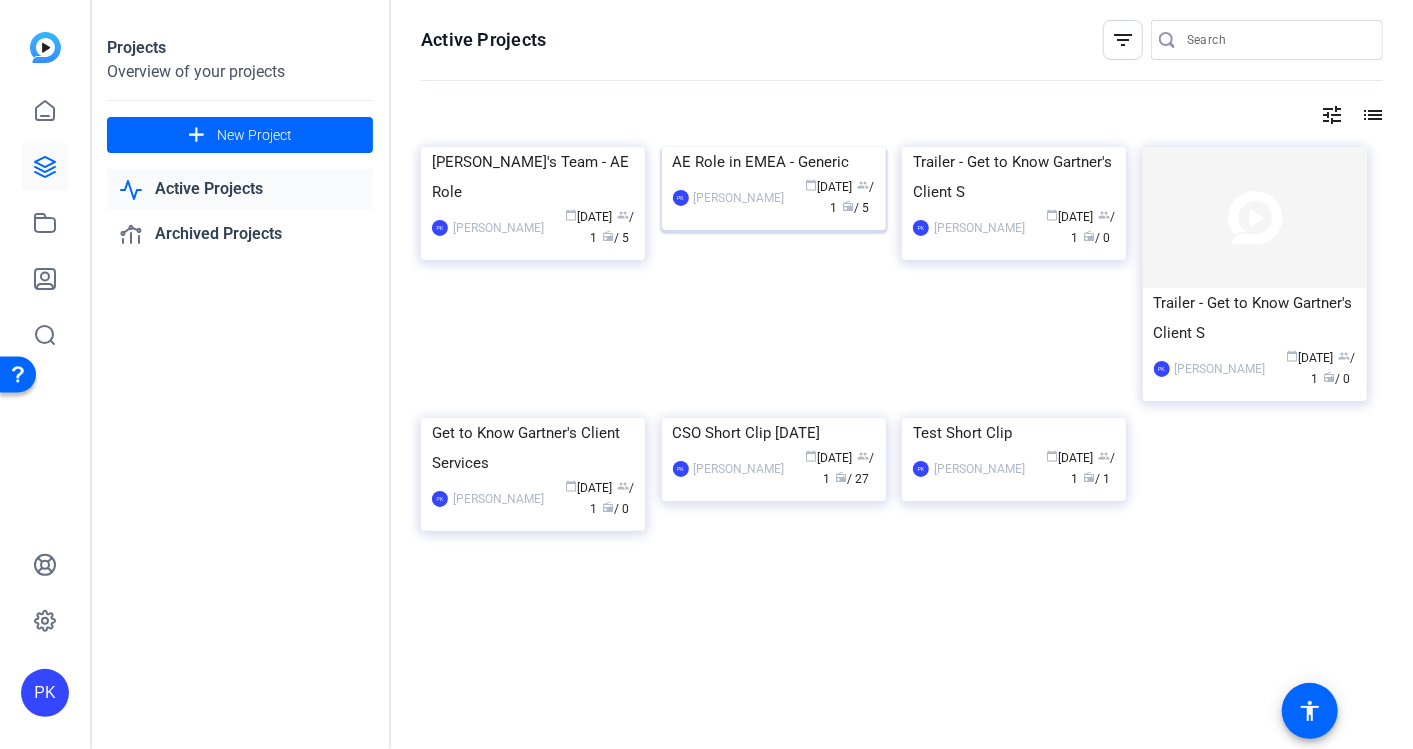 click 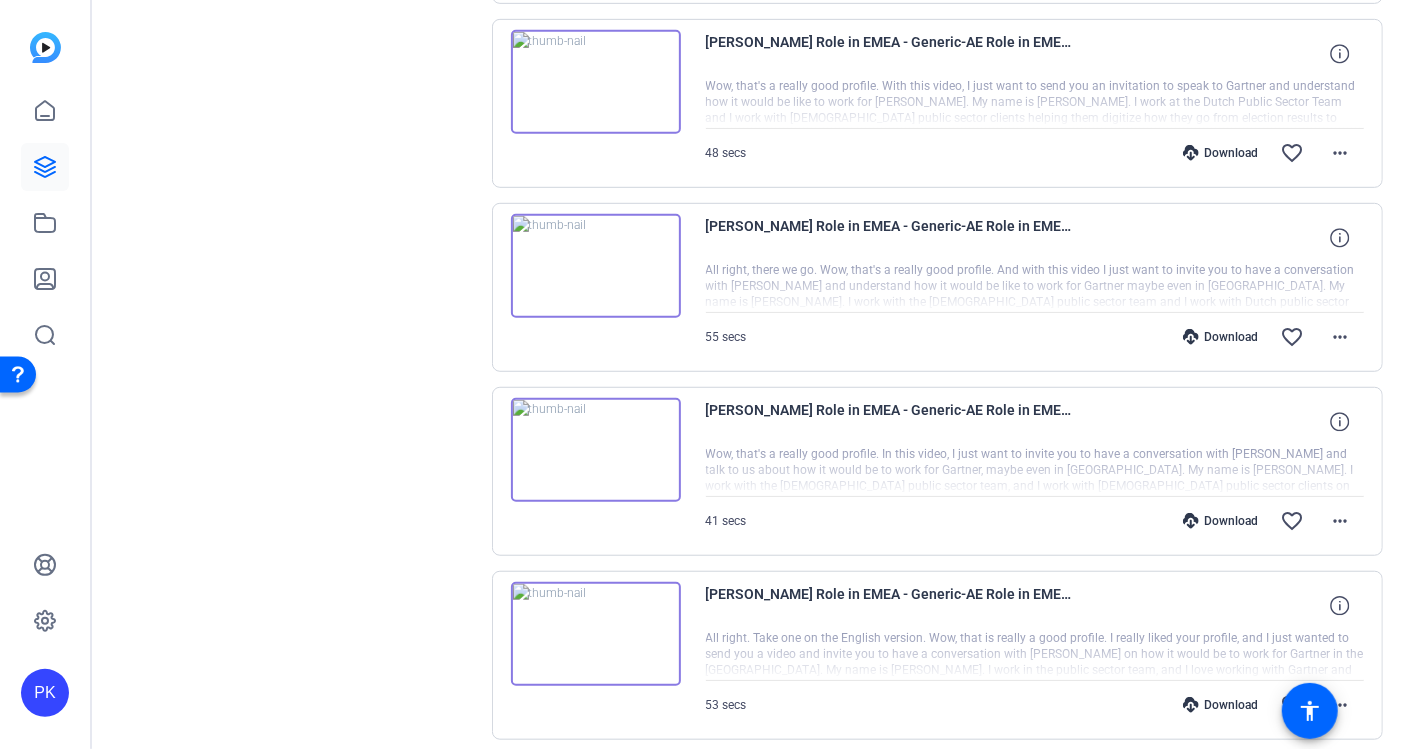 scroll, scrollTop: 680, scrollLeft: 0, axis: vertical 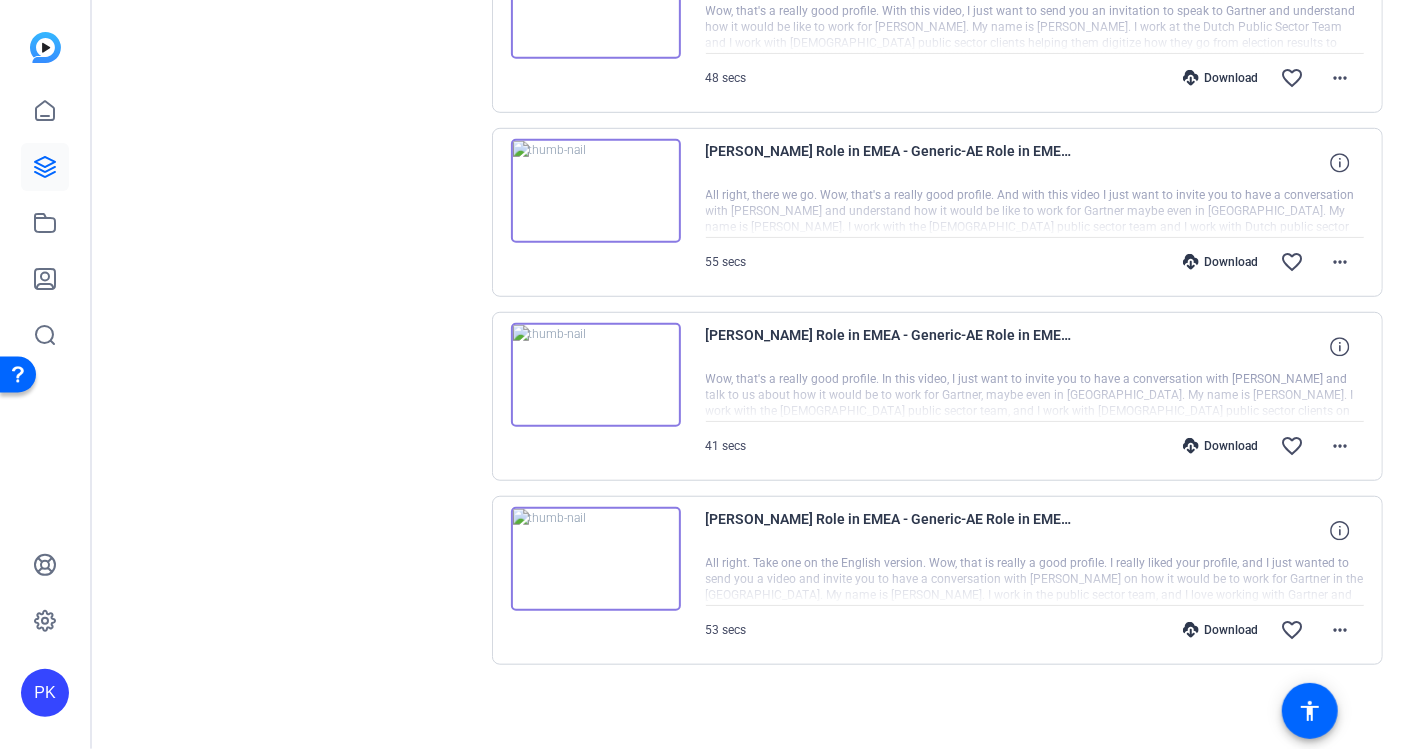 click at bounding box center (1035, 580) 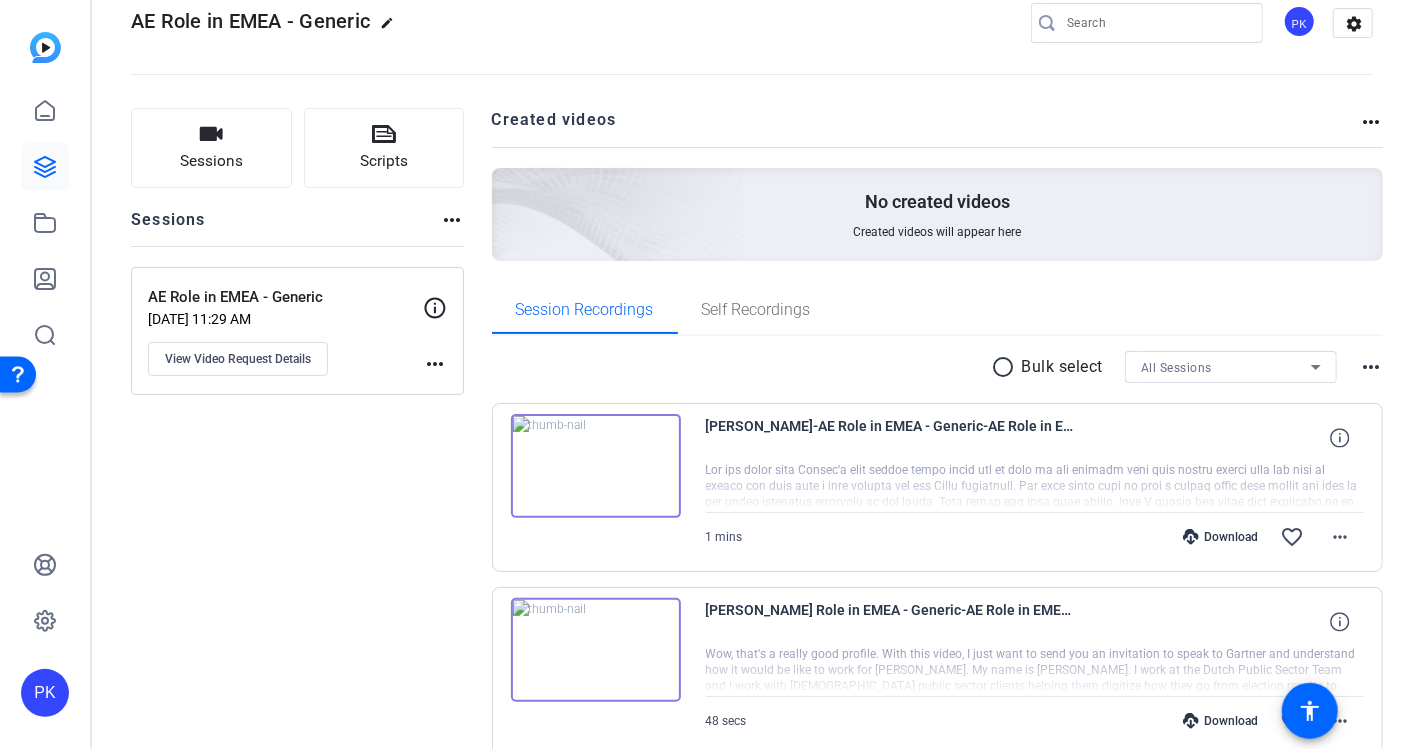scroll, scrollTop: 0, scrollLeft: 0, axis: both 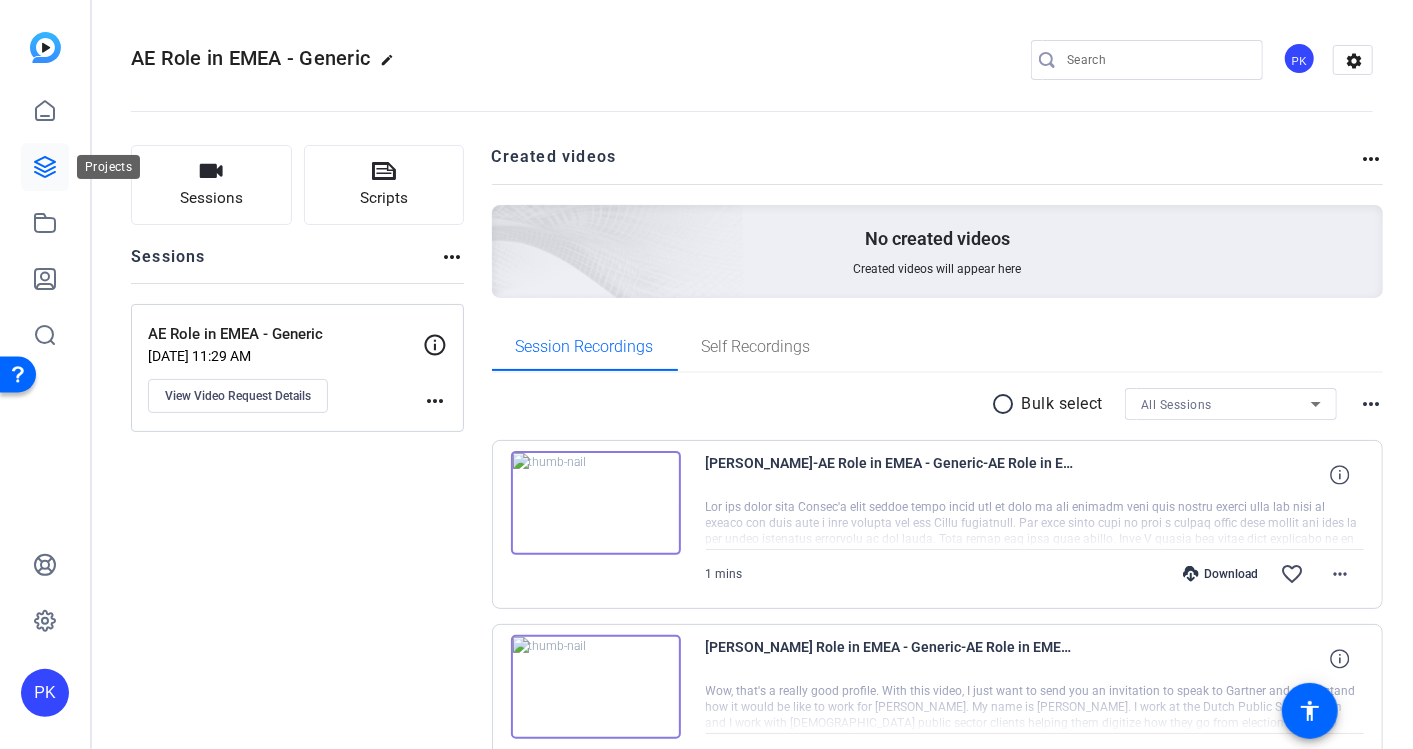 click 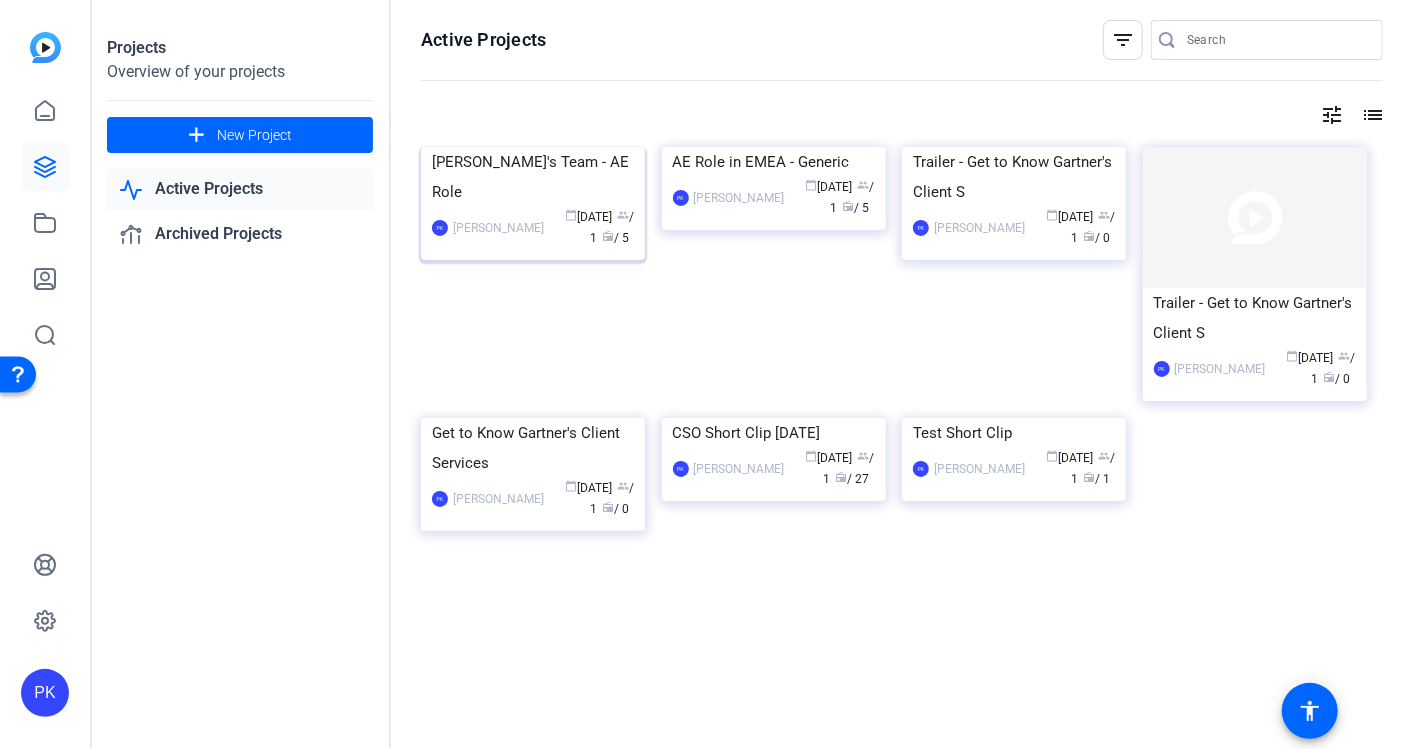 click 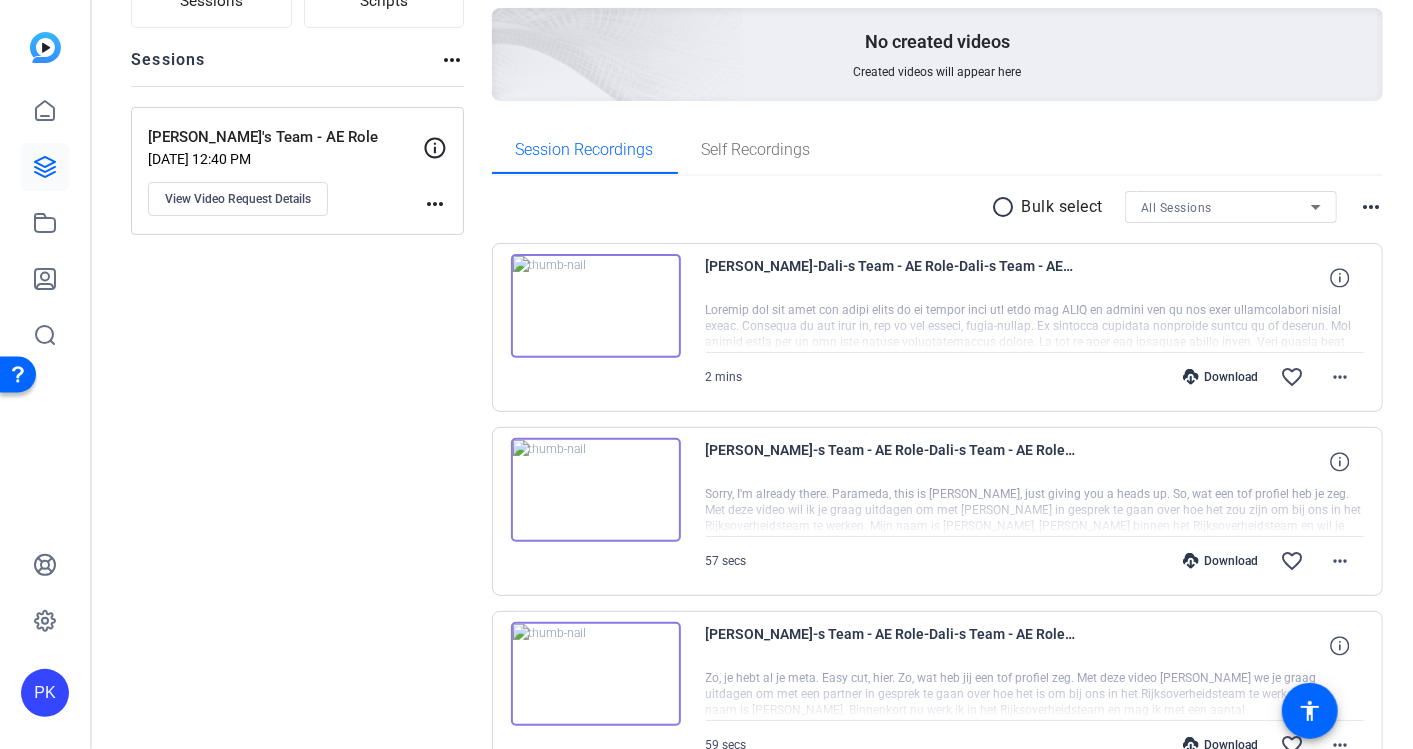 scroll, scrollTop: 188, scrollLeft: 0, axis: vertical 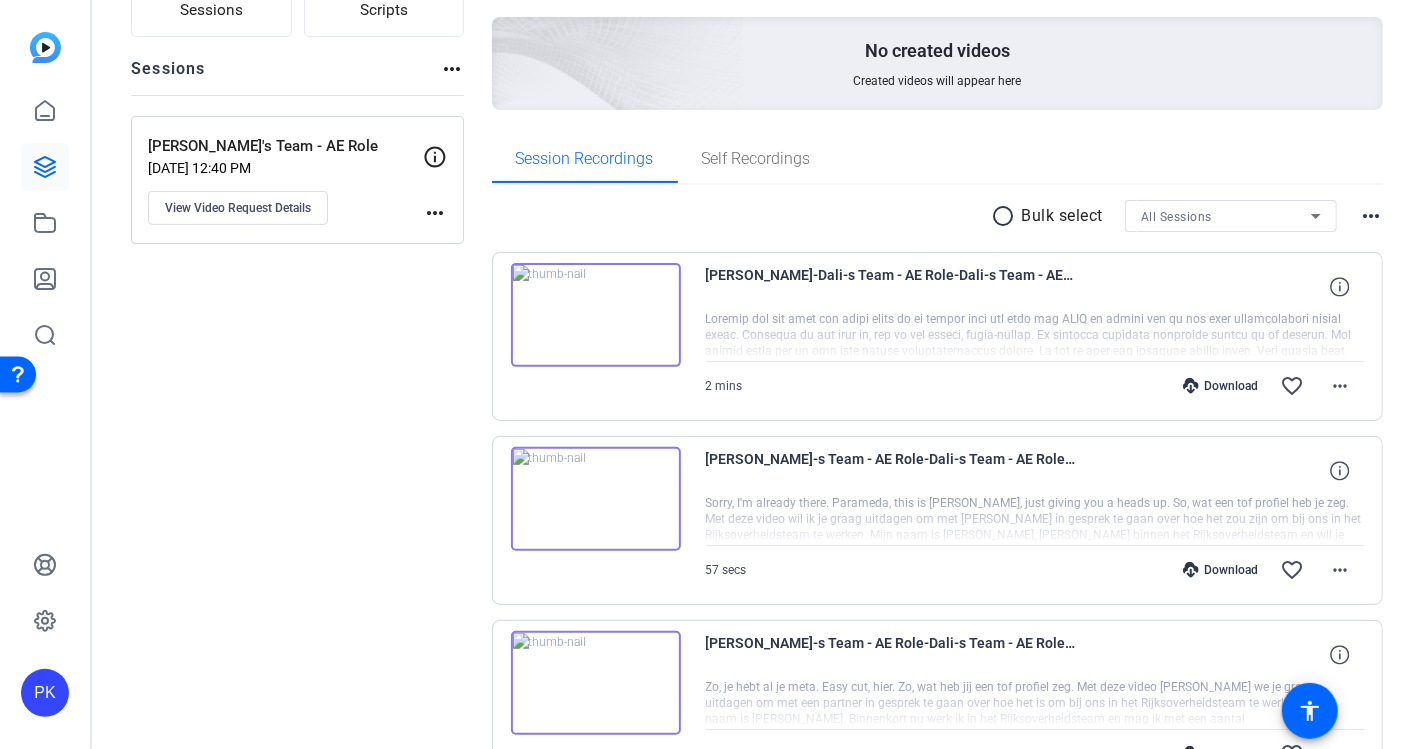 click at bounding box center [596, 315] 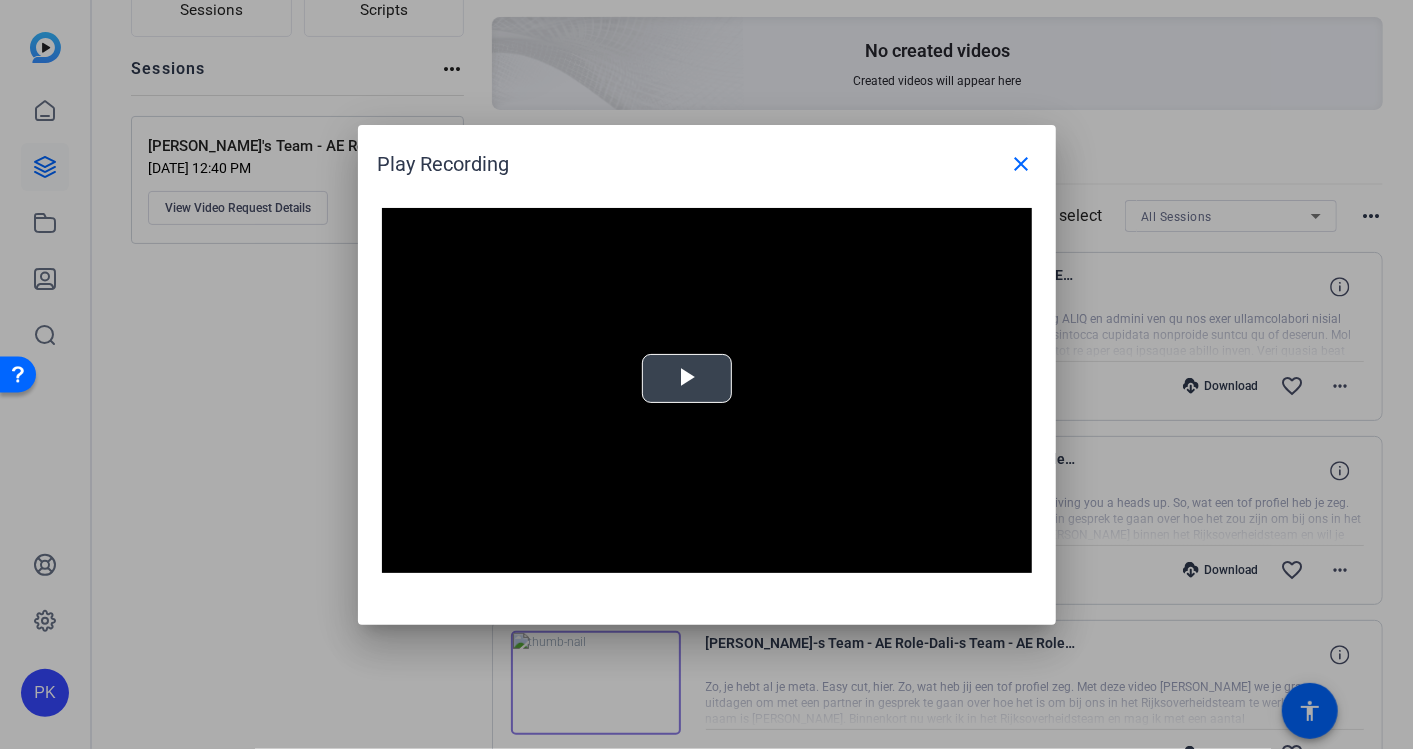 click at bounding box center (687, 378) 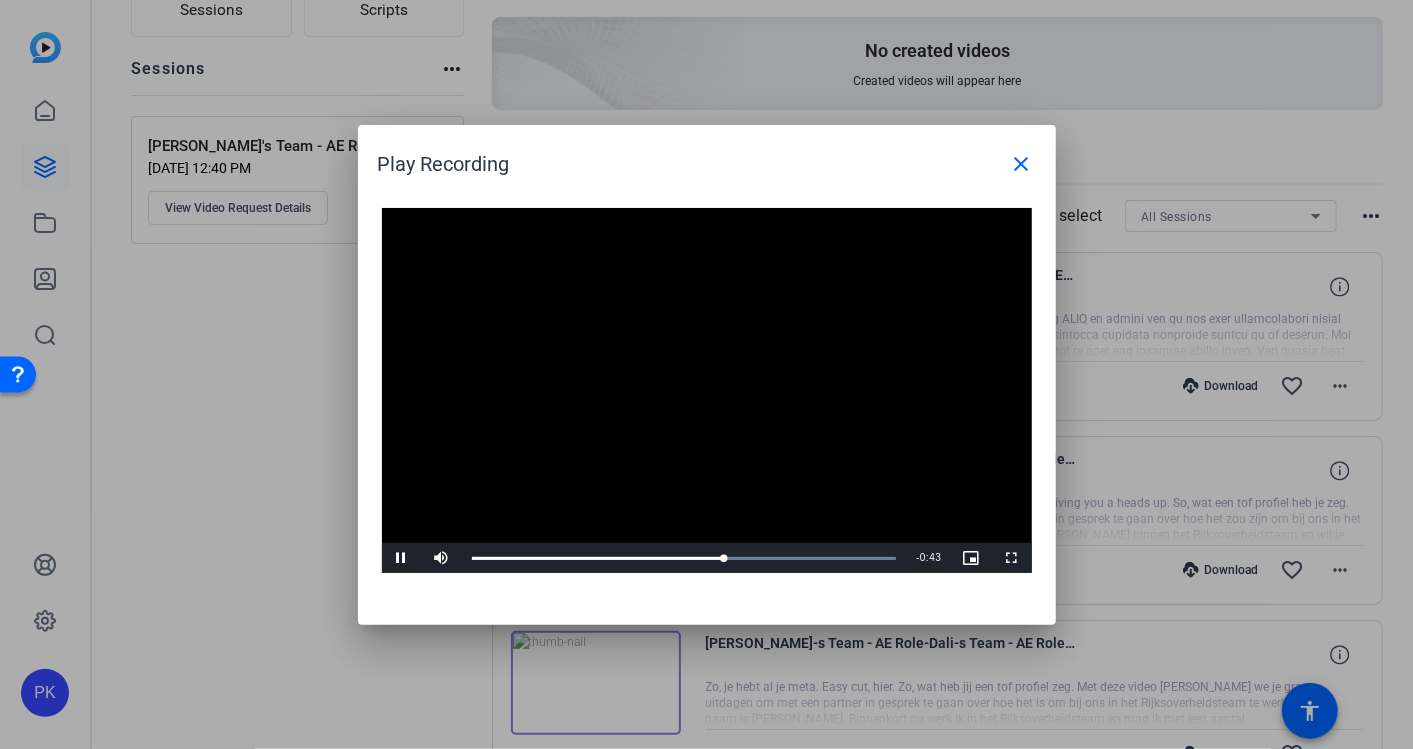 click at bounding box center [707, 391] 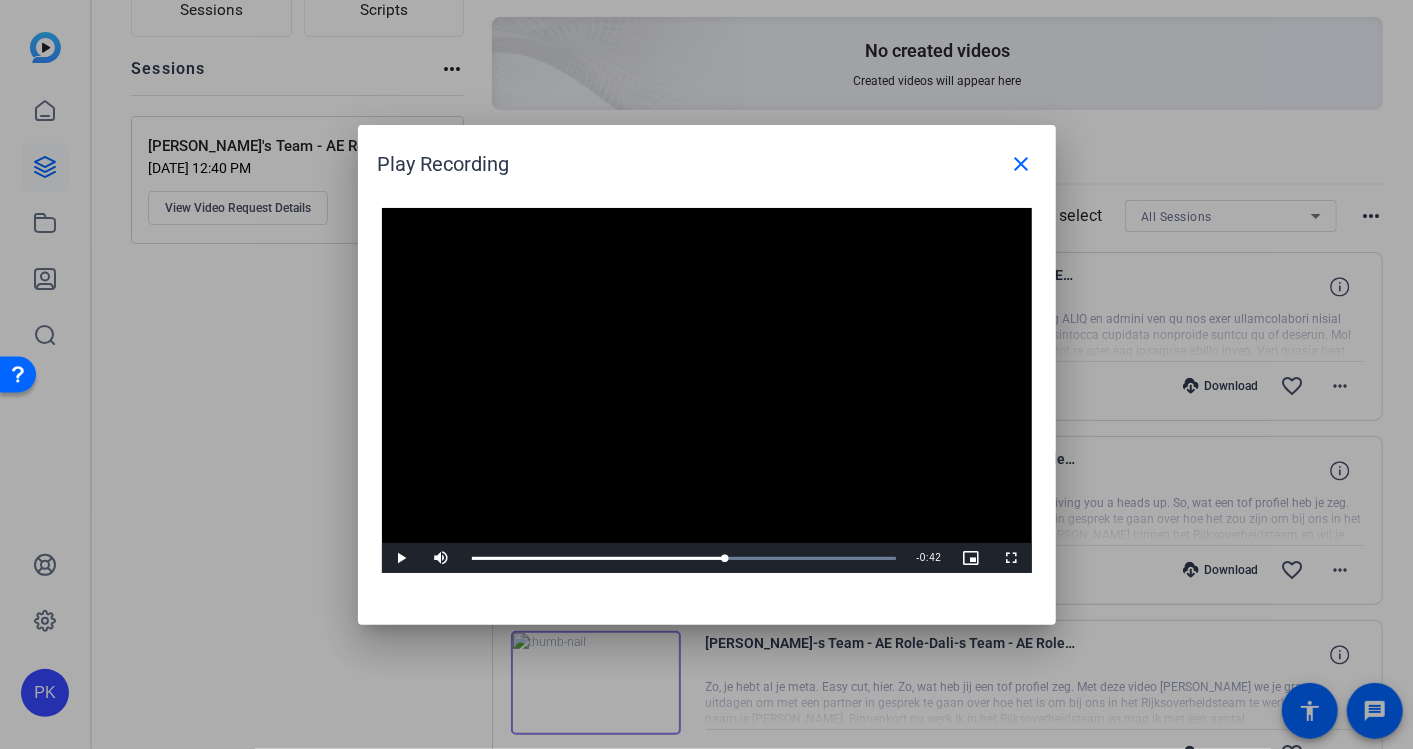 click at bounding box center [707, 391] 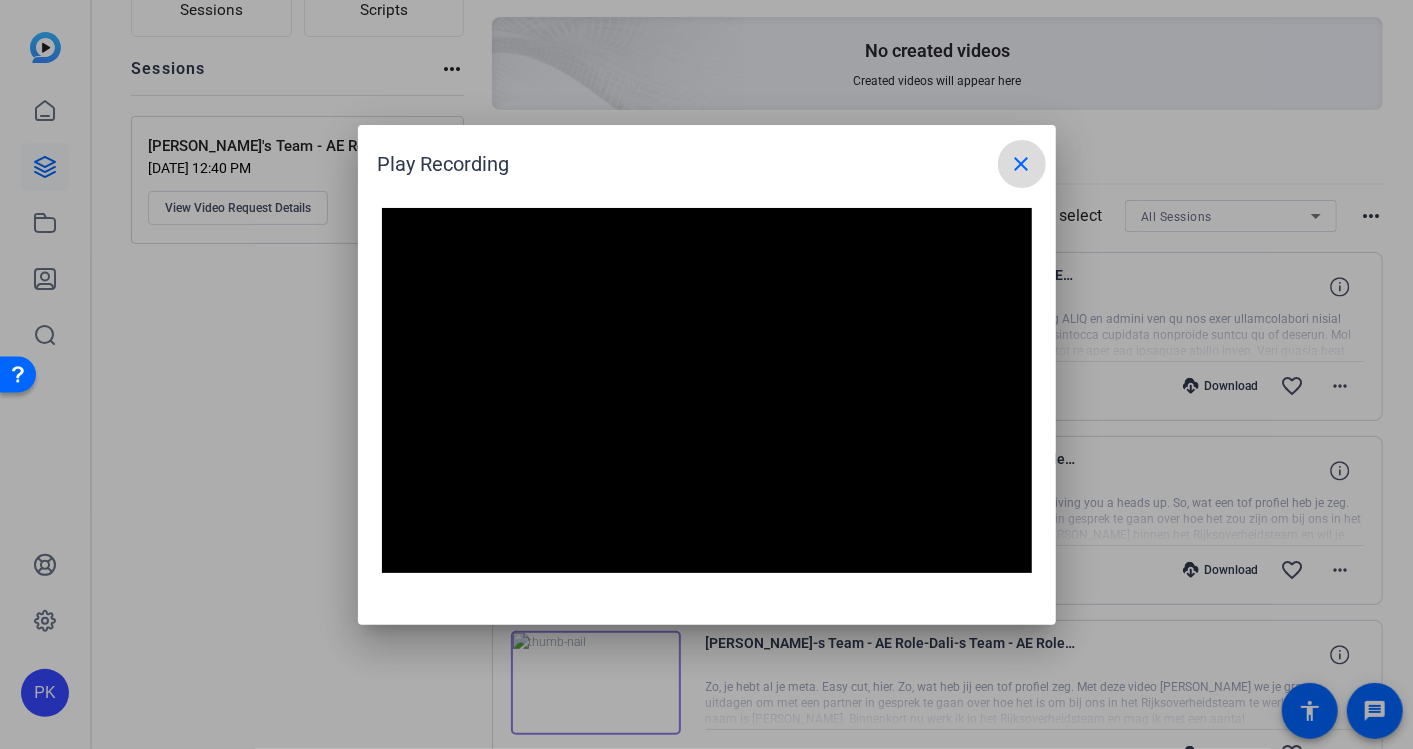 click on "close" at bounding box center [1022, 164] 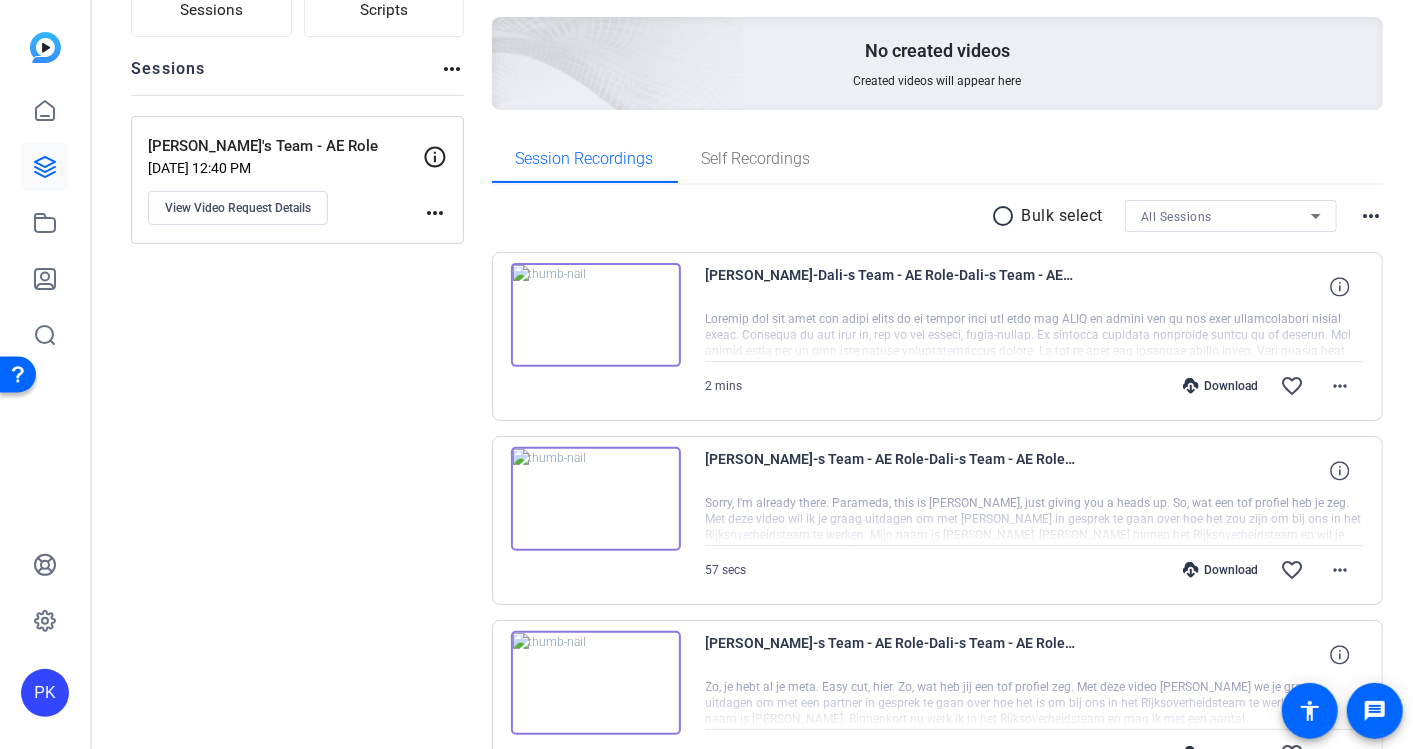 scroll, scrollTop: 0, scrollLeft: 0, axis: both 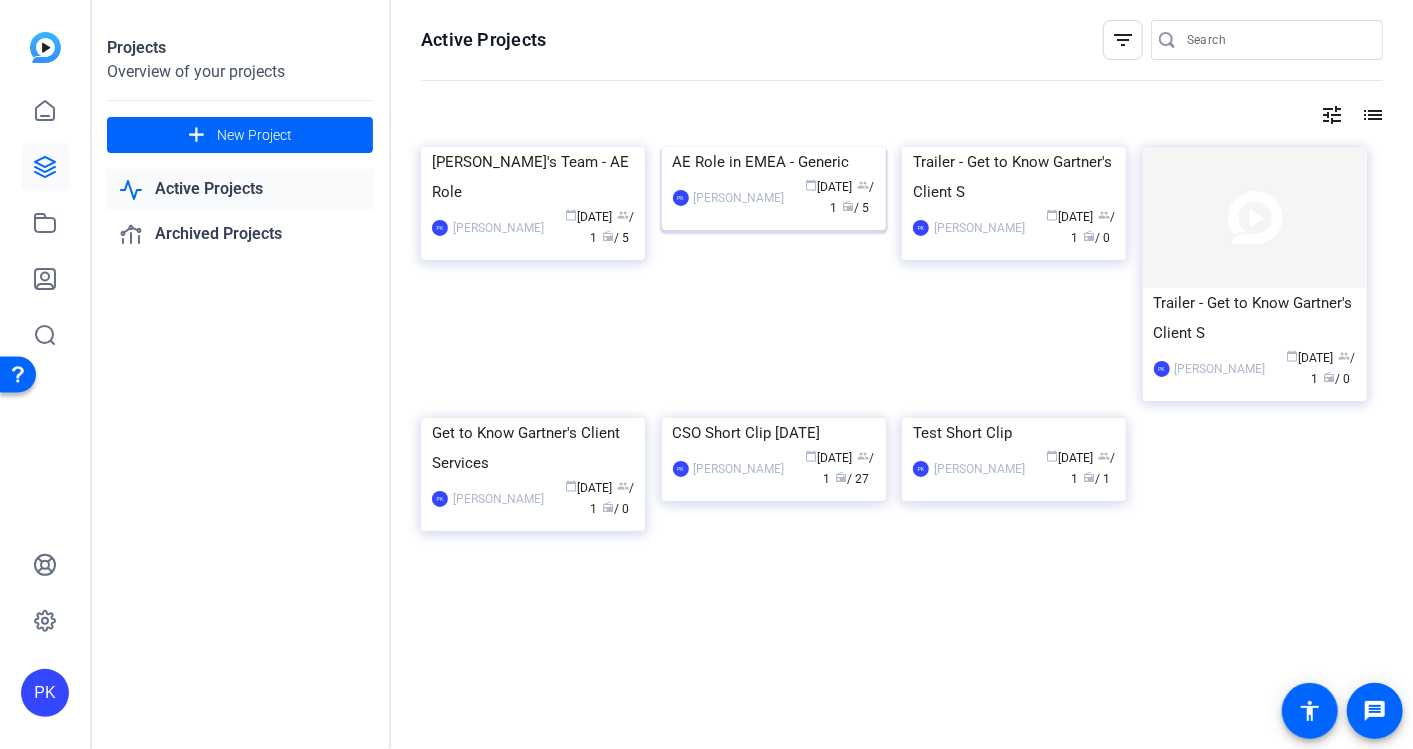 click 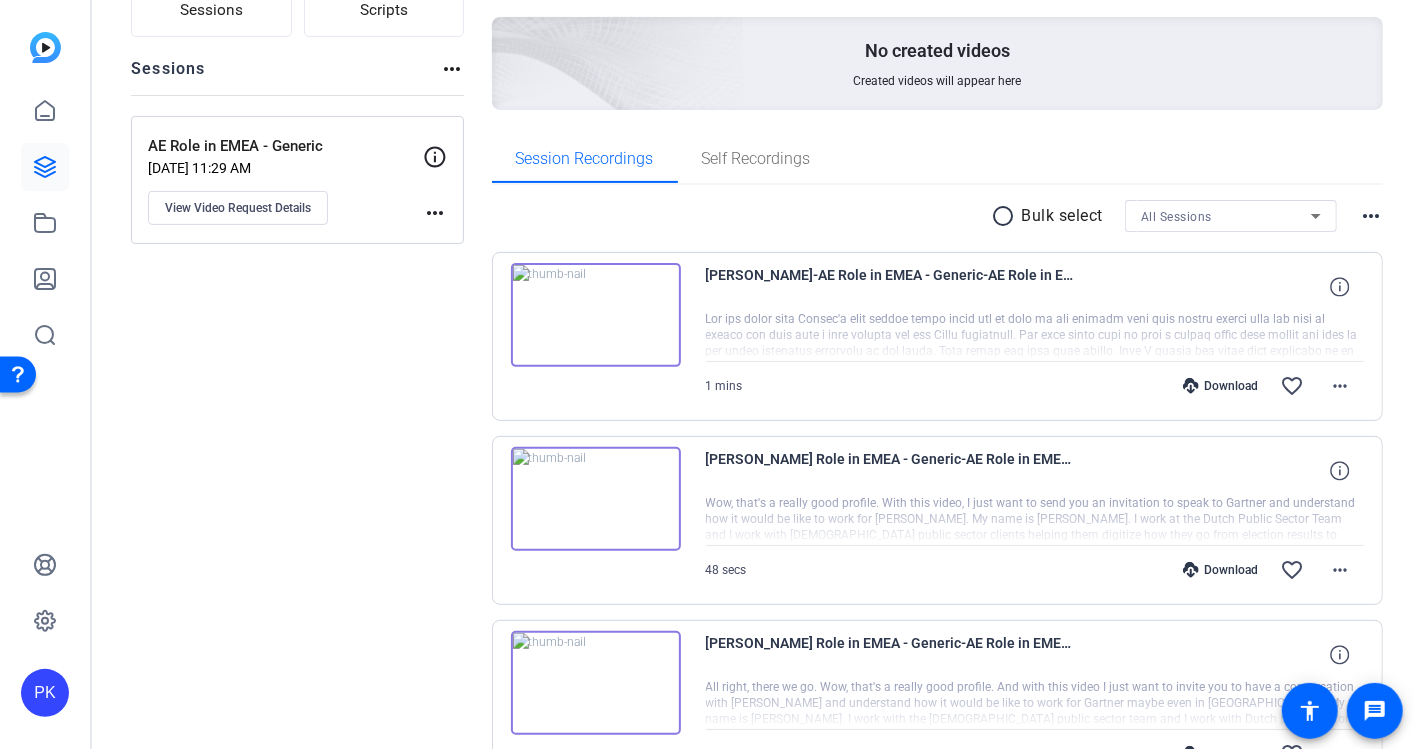 scroll, scrollTop: 188, scrollLeft: 0, axis: vertical 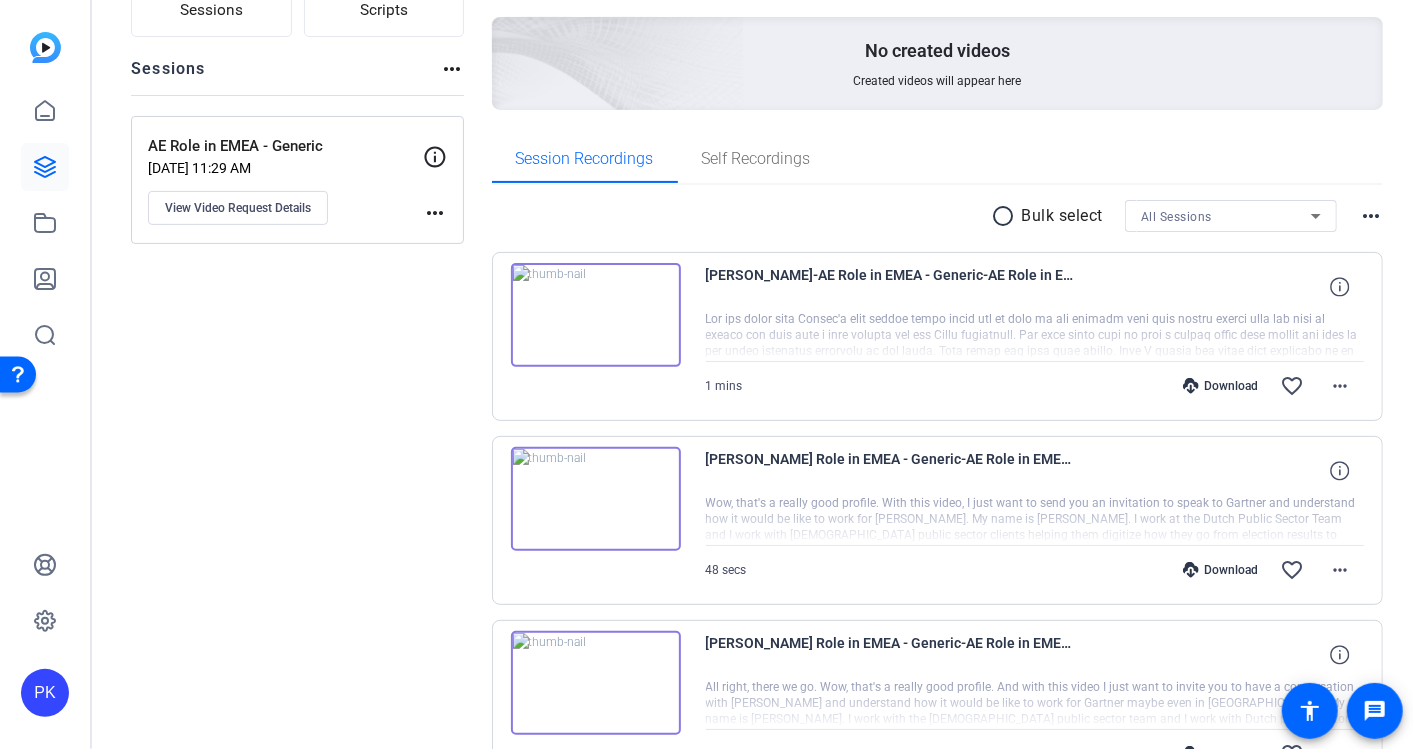 click at bounding box center (596, 315) 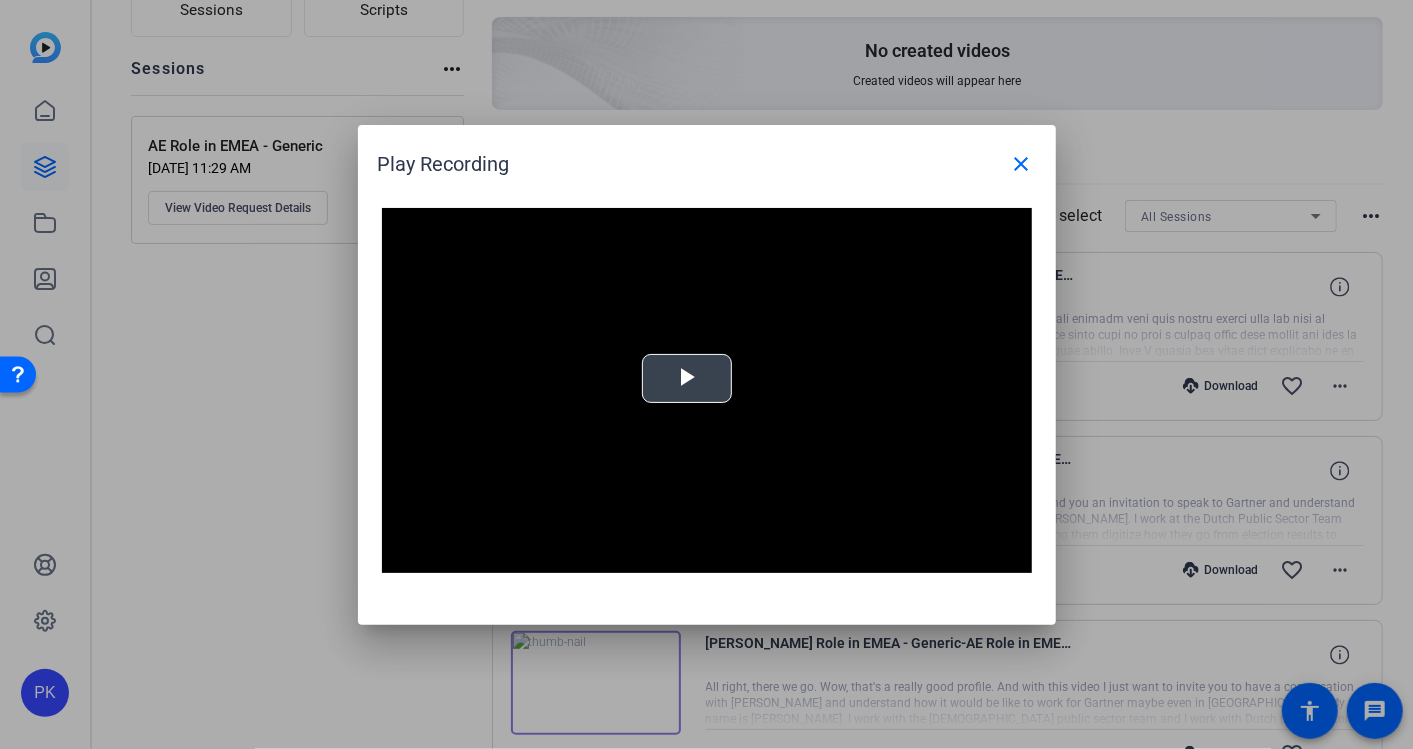 click at bounding box center (687, 378) 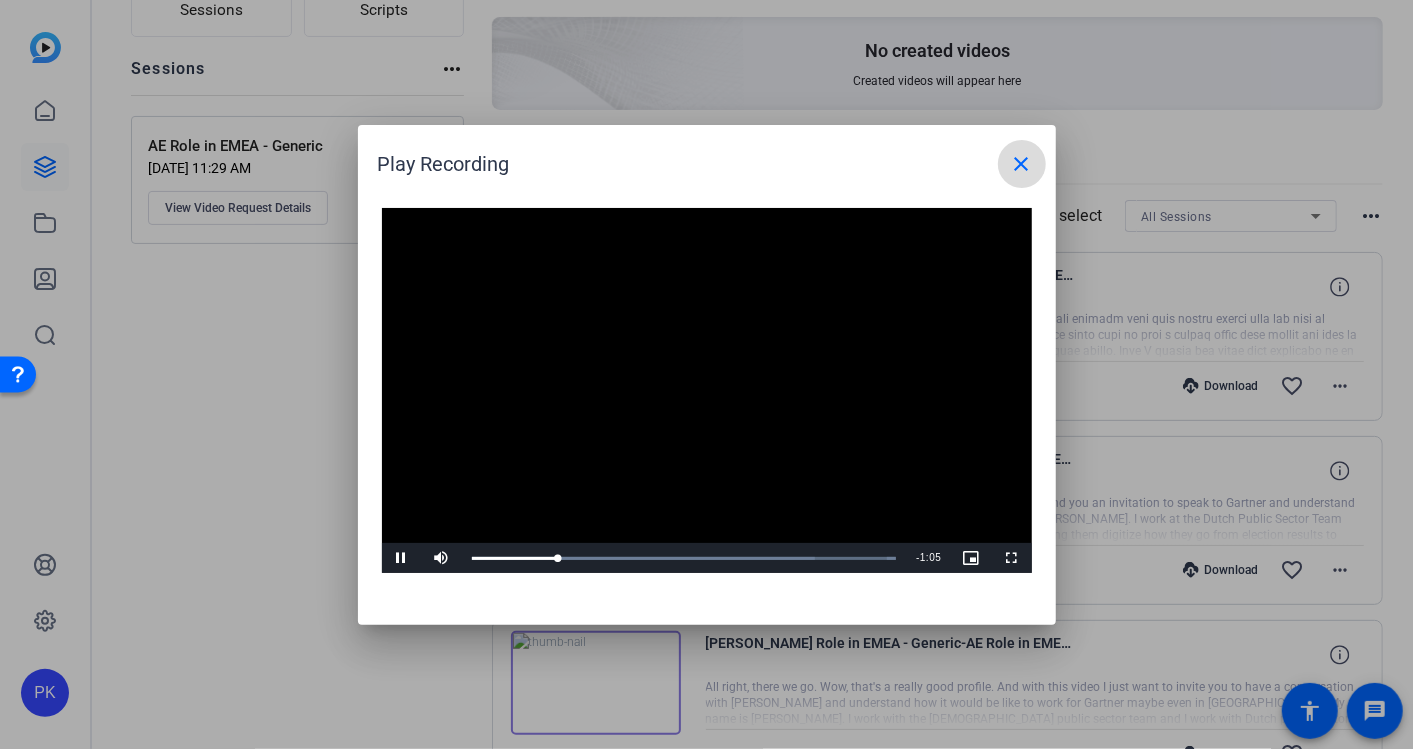 click on "close" at bounding box center (1022, 164) 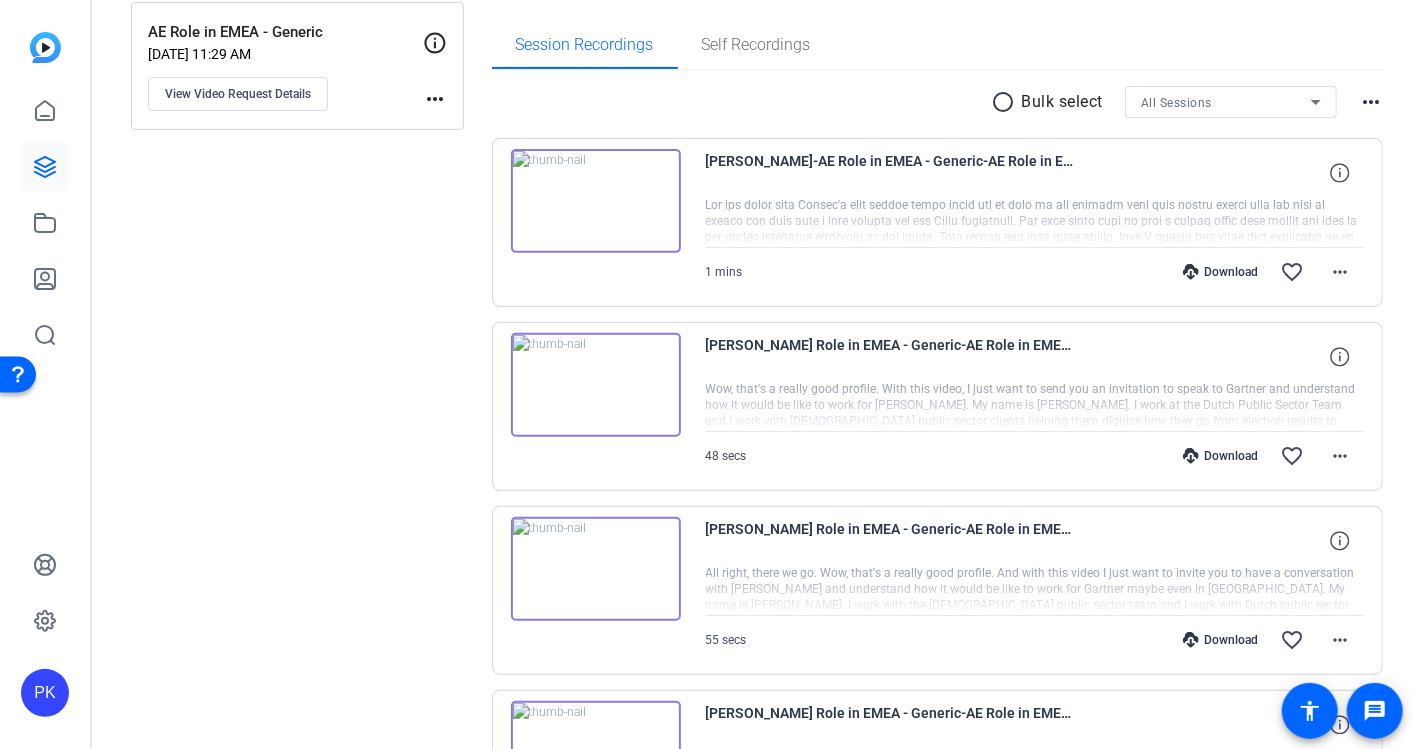 scroll, scrollTop: 0, scrollLeft: 0, axis: both 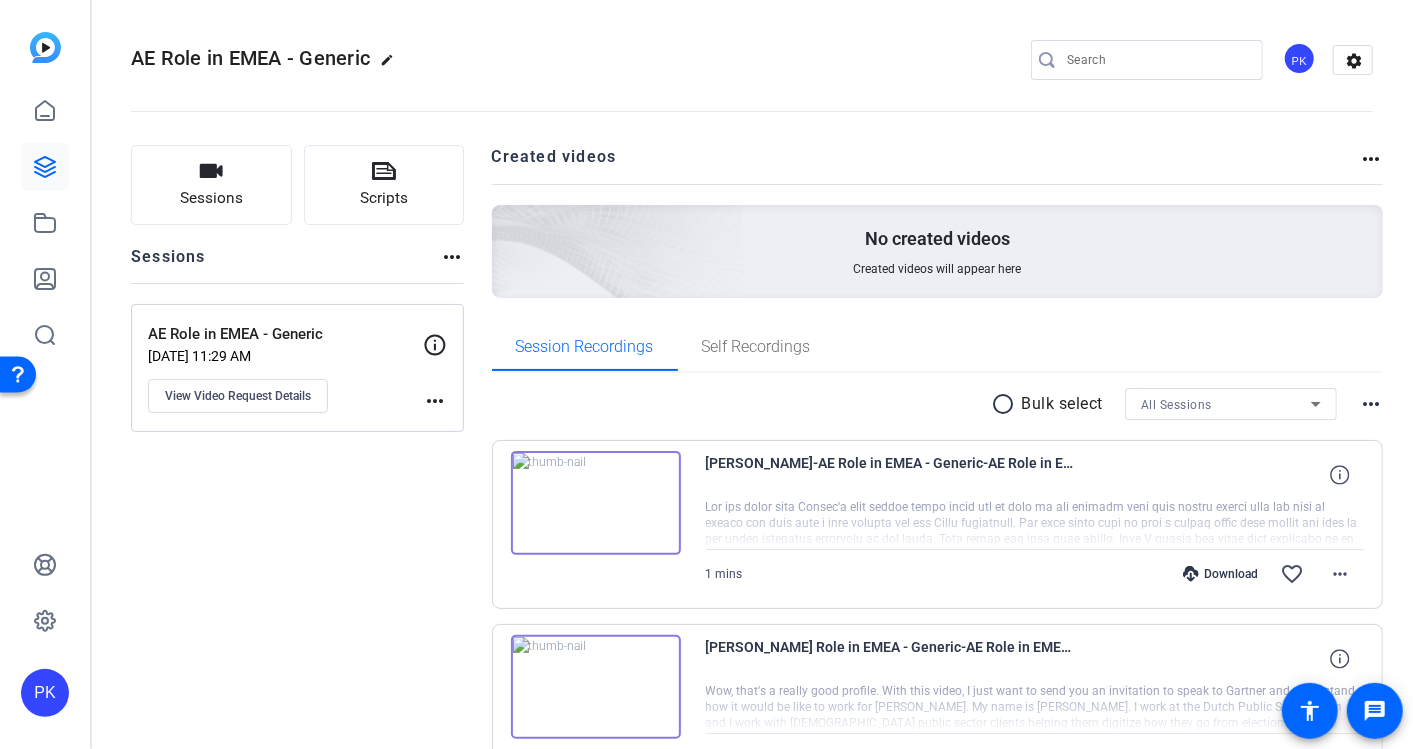 click on "more_horiz" at bounding box center (1371, 404) 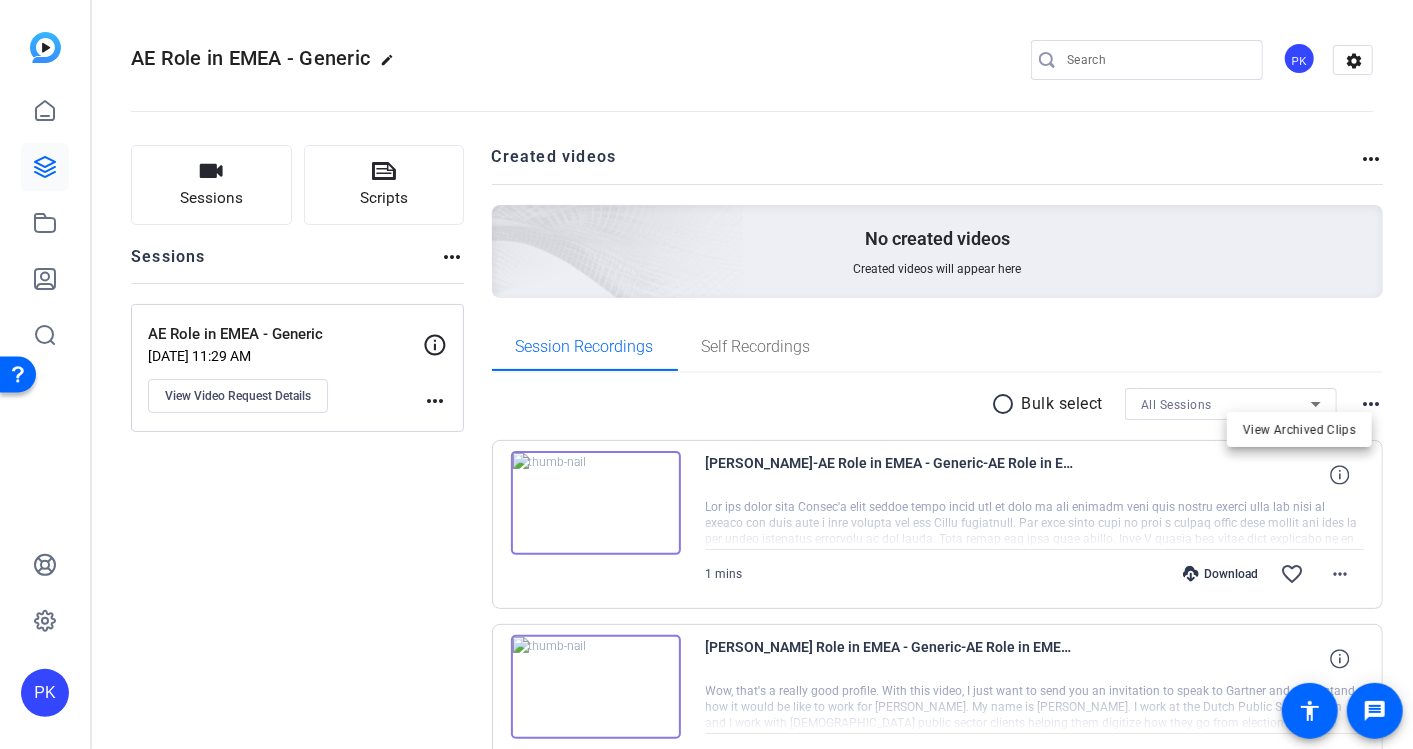 click at bounding box center (706, 374) 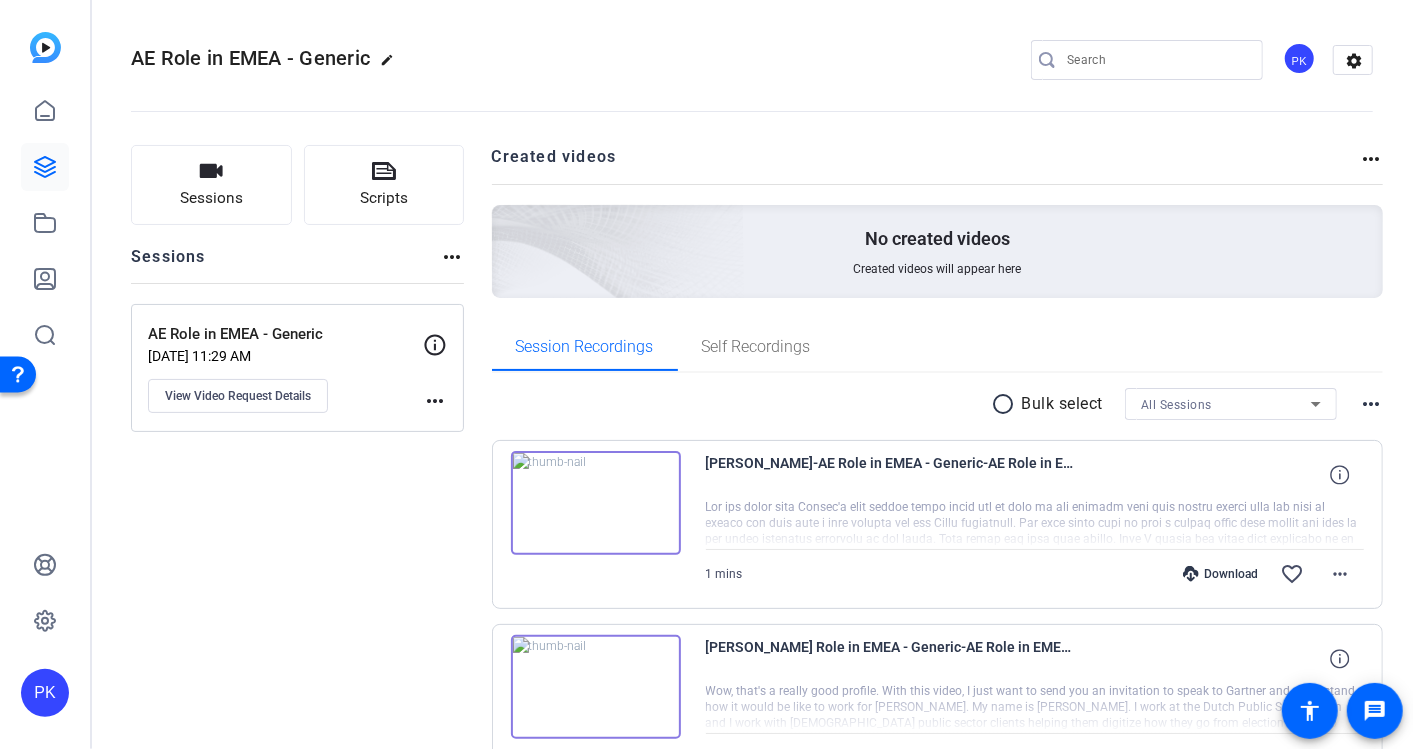 click on "more_horiz" 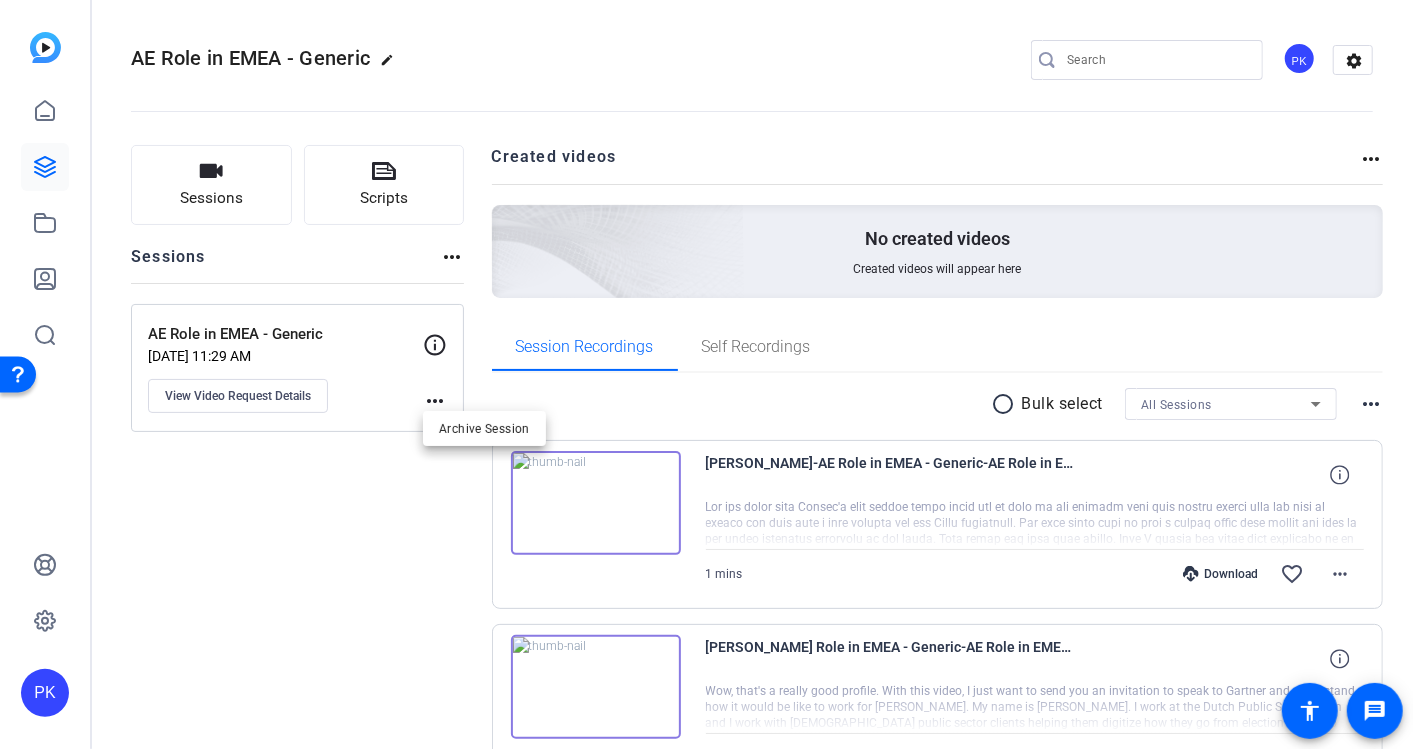 click at bounding box center (706, 374) 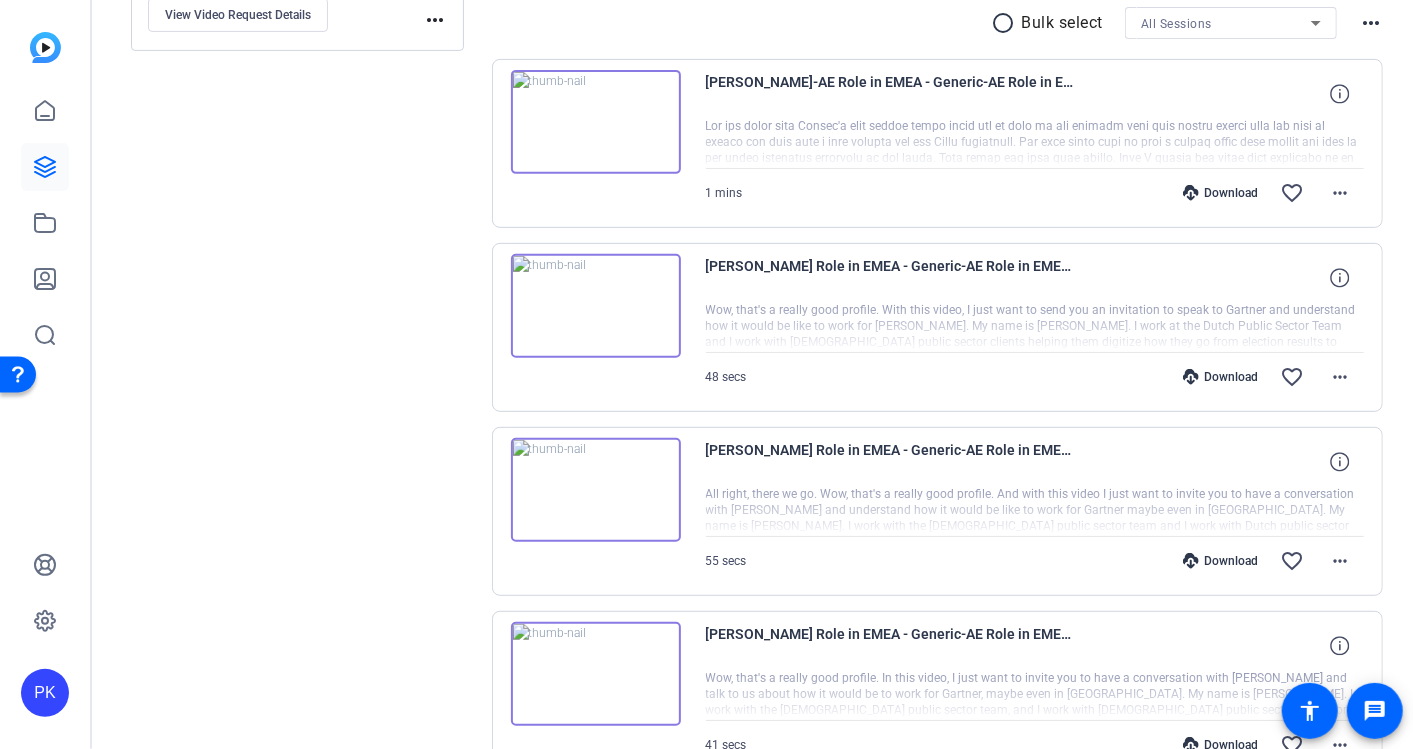 scroll, scrollTop: 0, scrollLeft: 0, axis: both 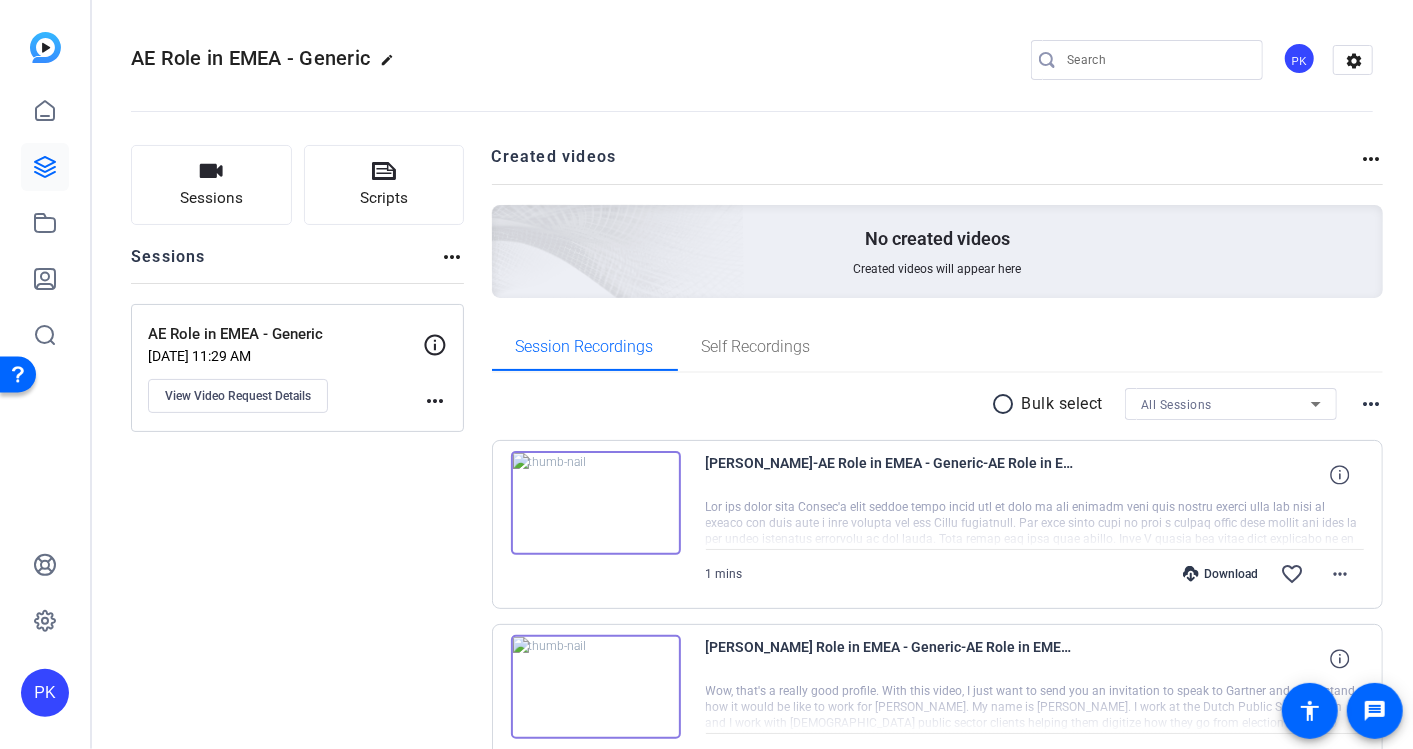 click on "more_horiz" at bounding box center [1371, 404] 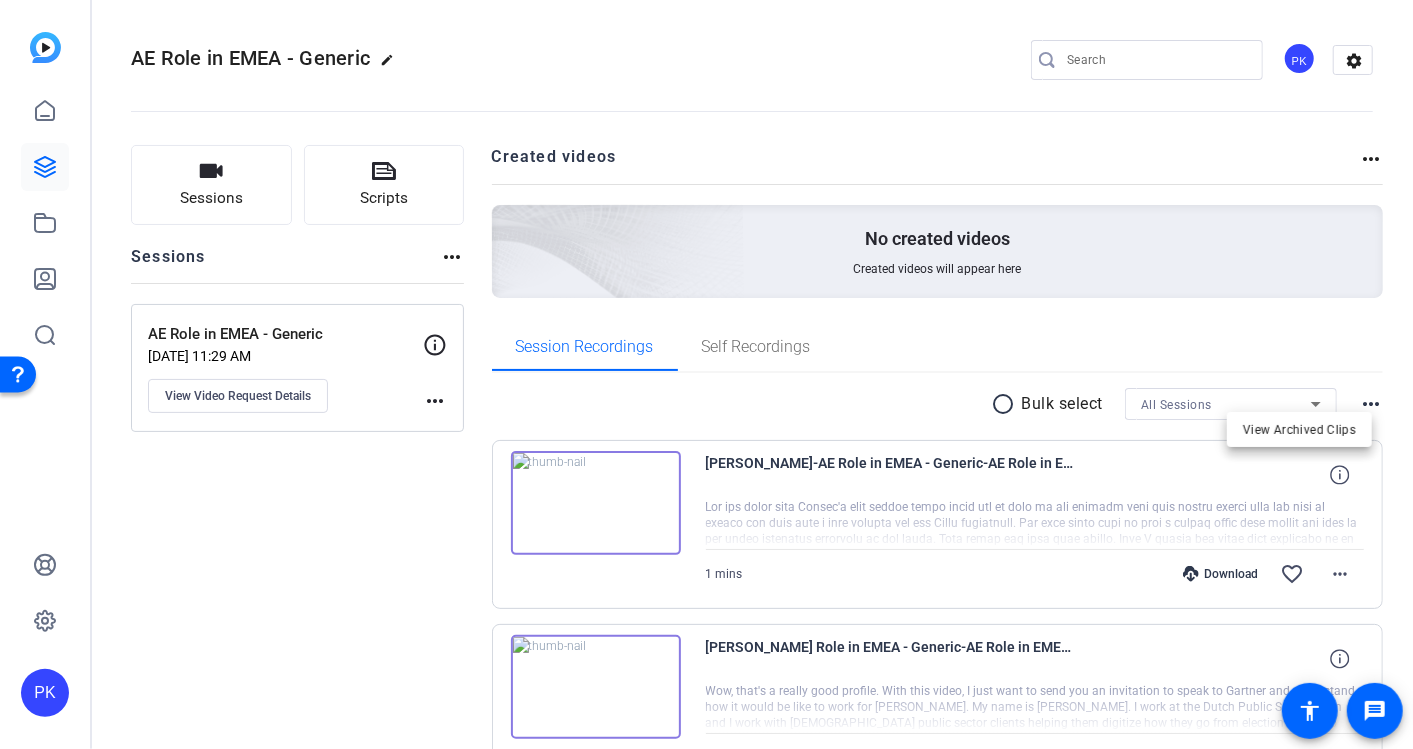 click at bounding box center (706, 374) 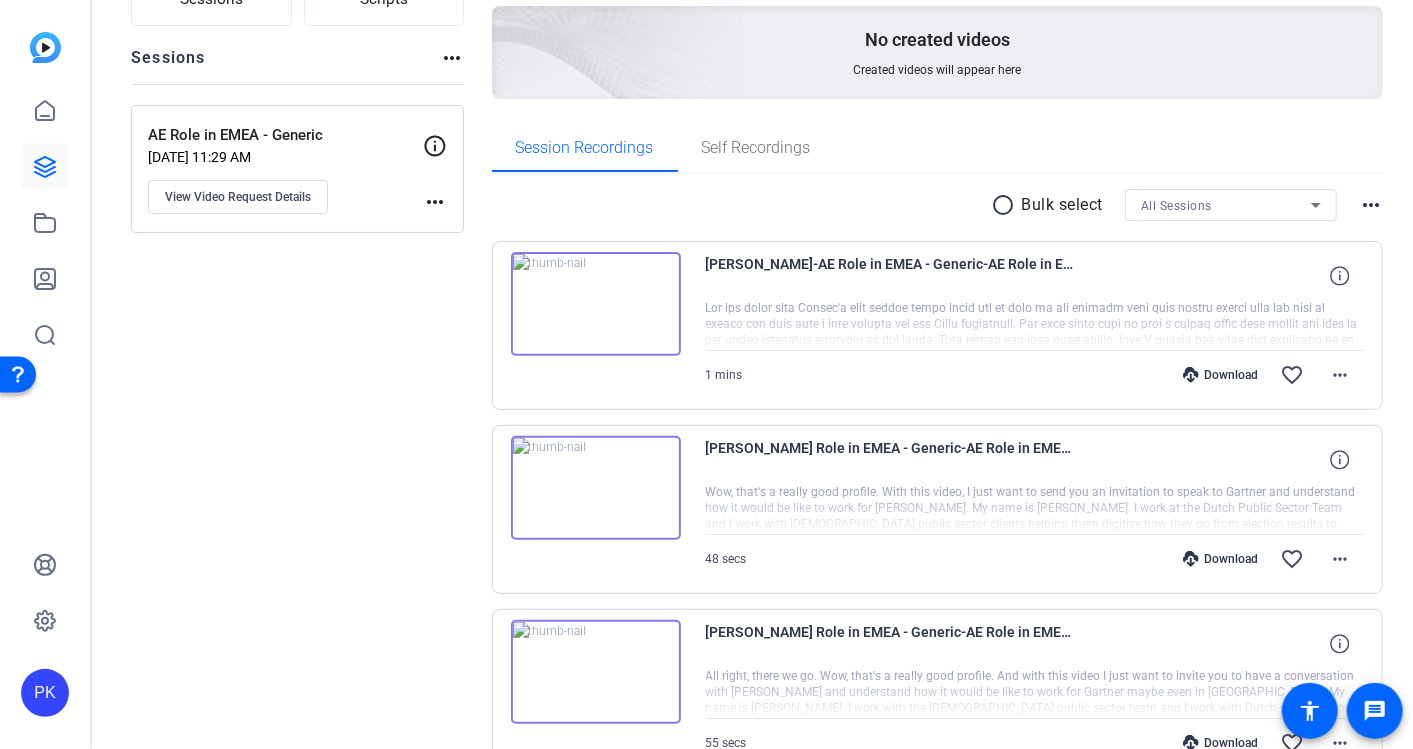 scroll, scrollTop: 190, scrollLeft: 0, axis: vertical 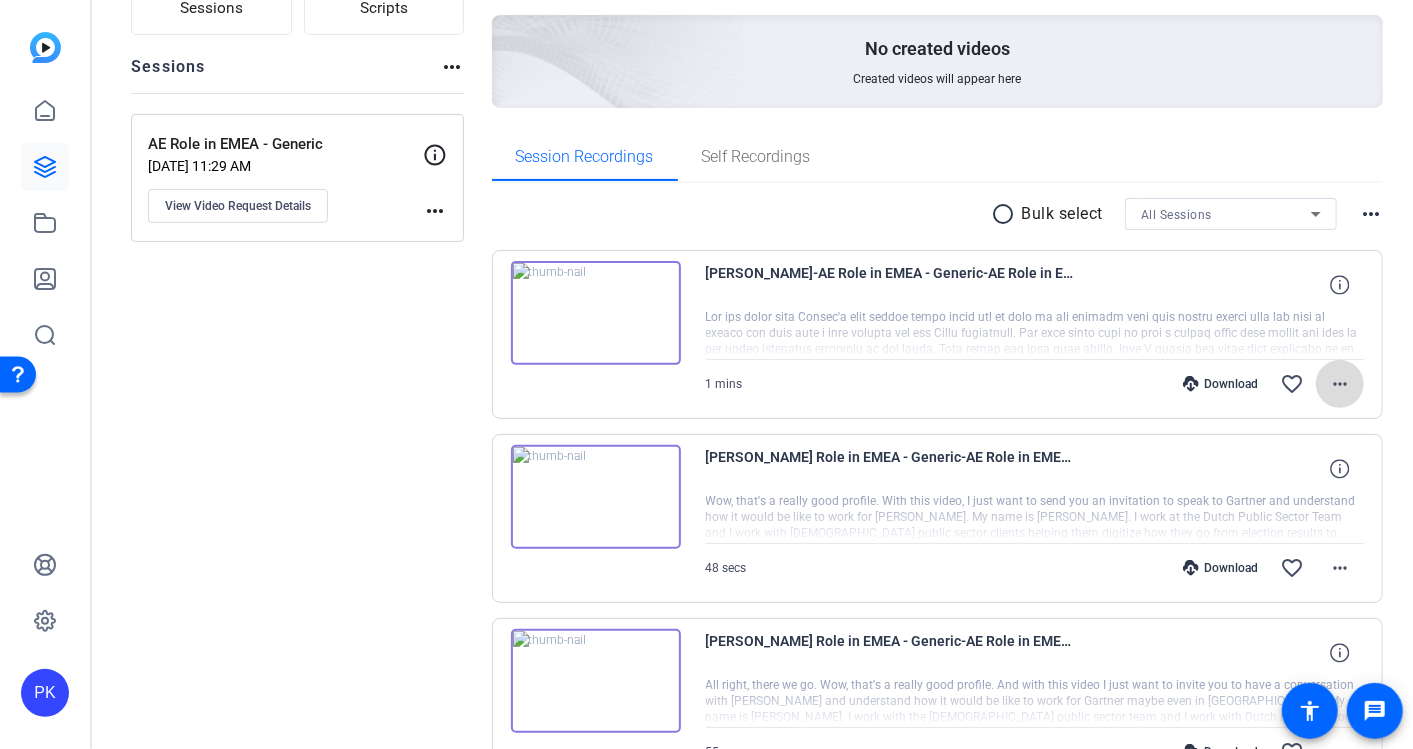 click on "more_horiz" at bounding box center [1340, 384] 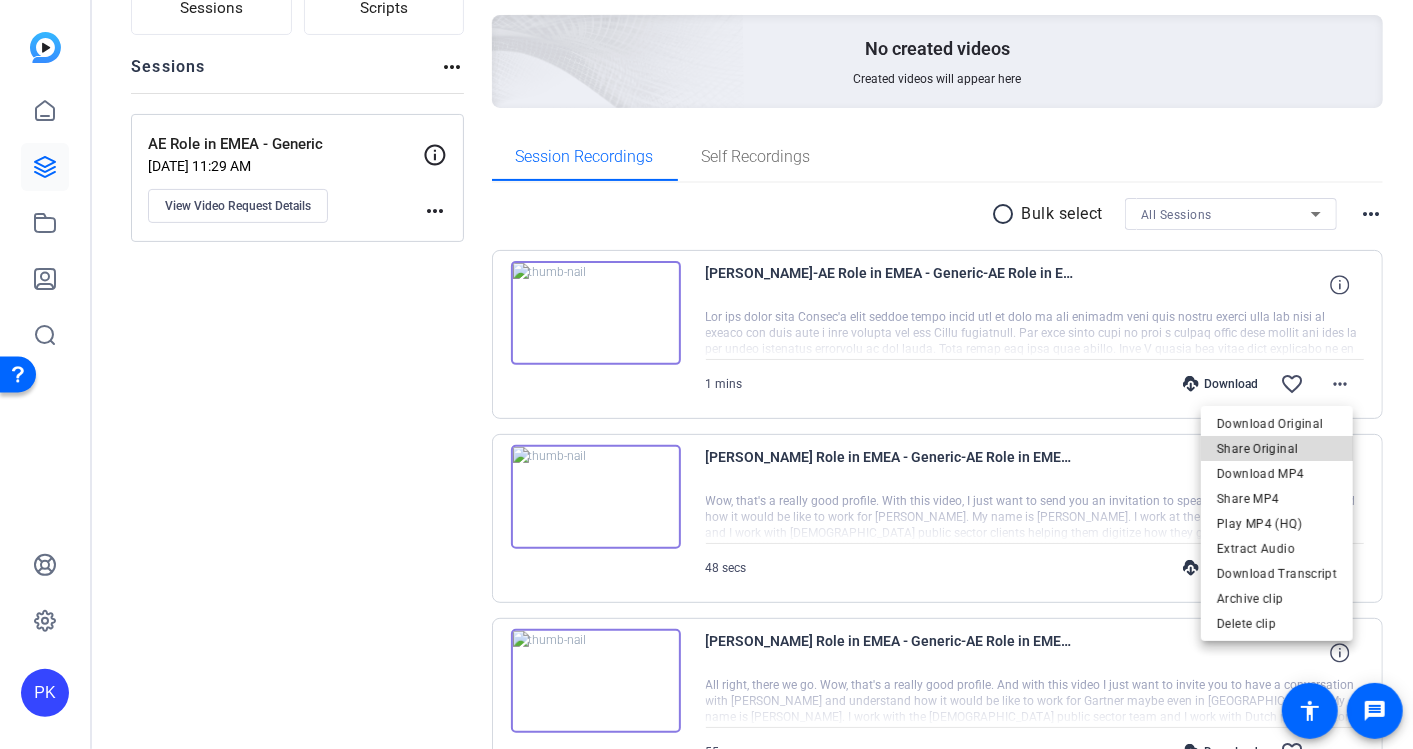 click on "Share Original" at bounding box center (1277, 449) 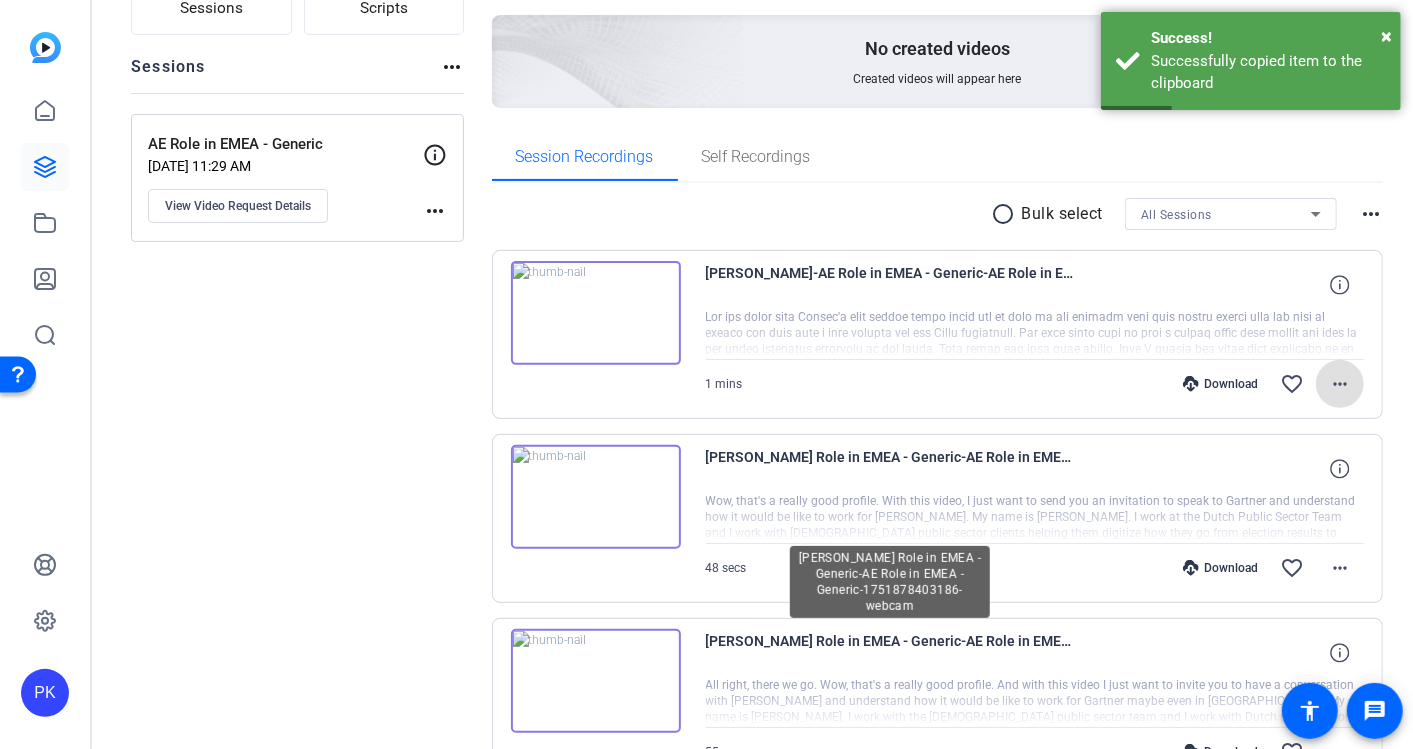 type 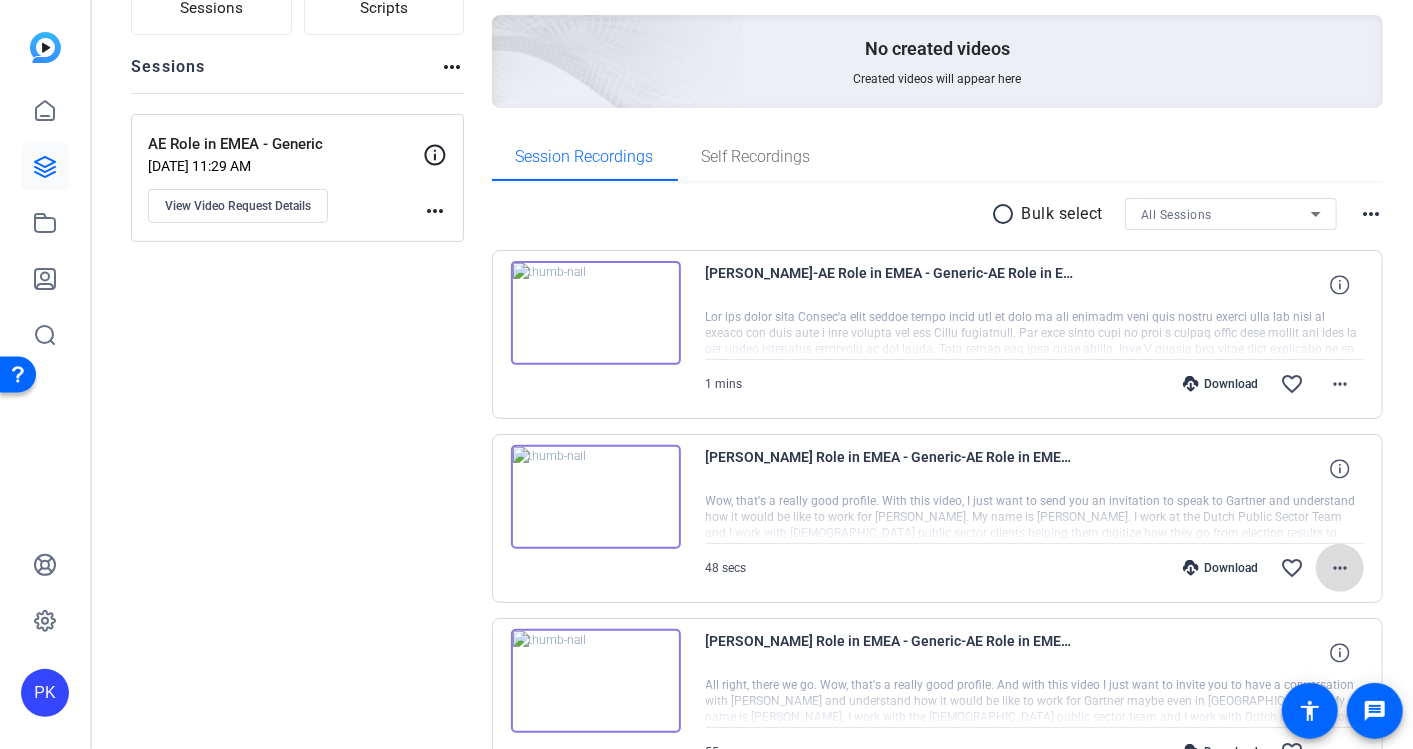 click on "more_horiz" at bounding box center [1340, 568] 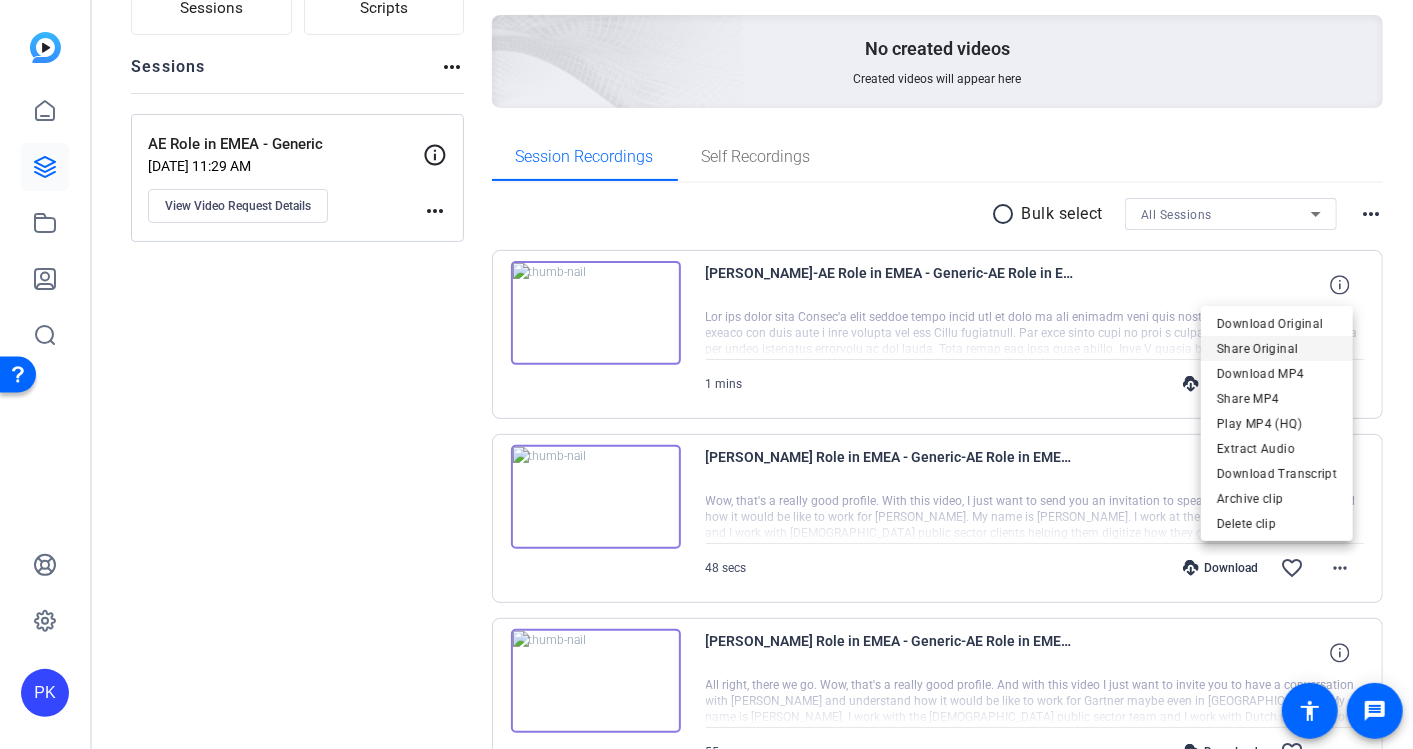 click on "Share Original" at bounding box center [1277, 349] 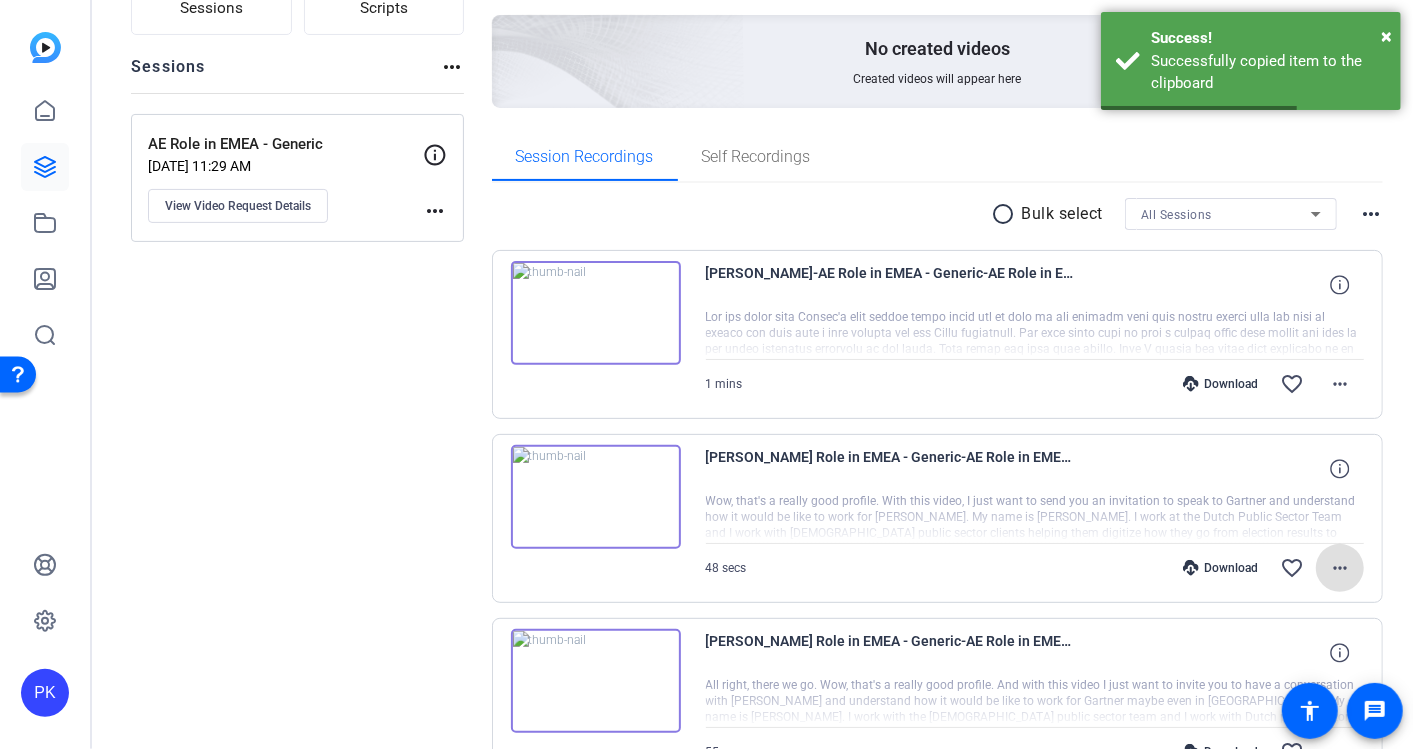 type 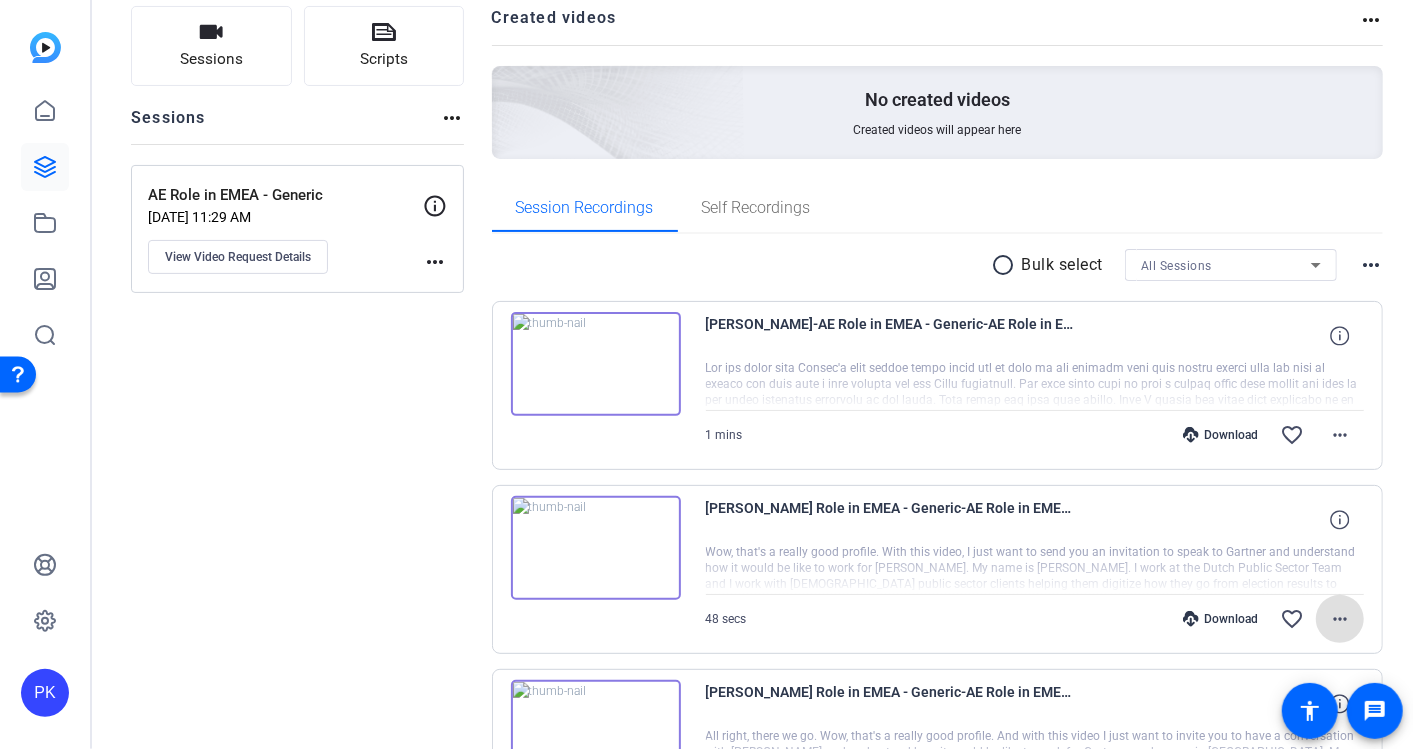 scroll, scrollTop: 0, scrollLeft: 0, axis: both 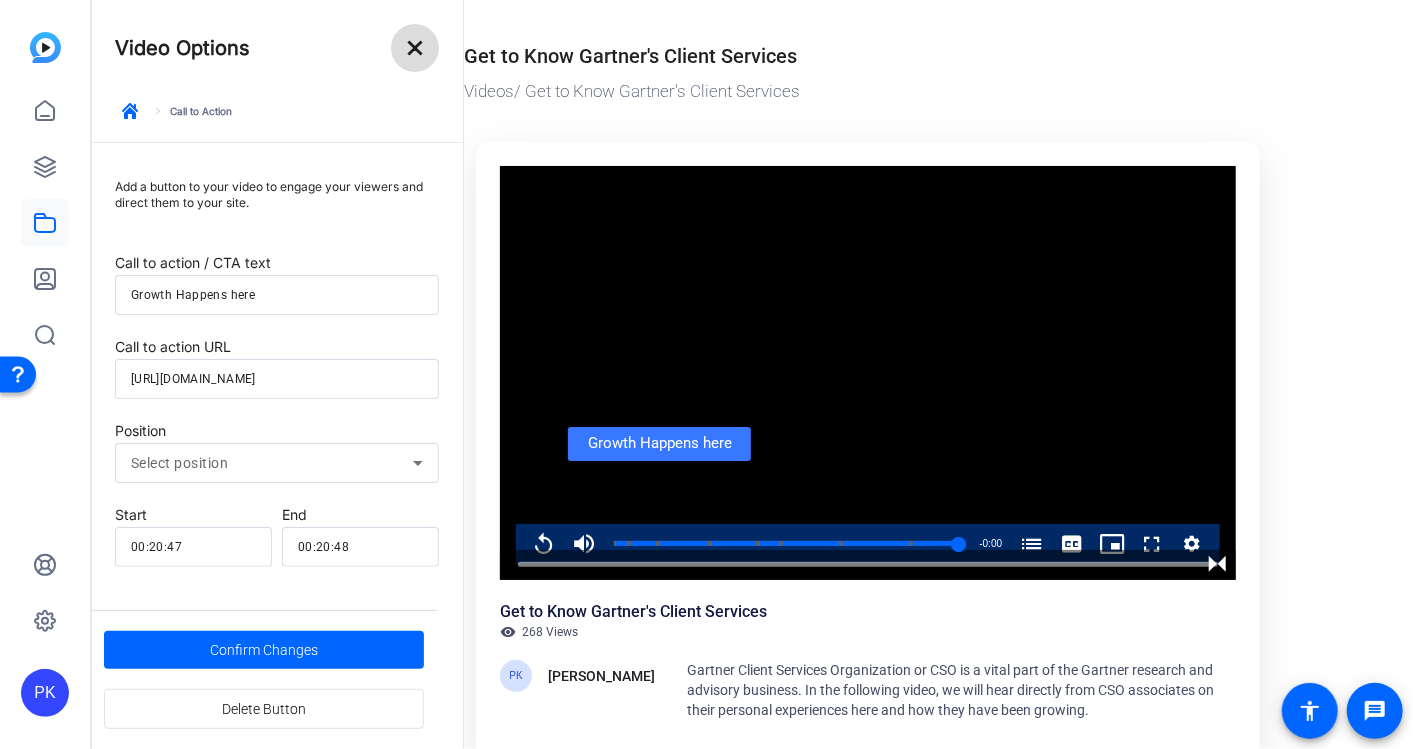 click on "close" 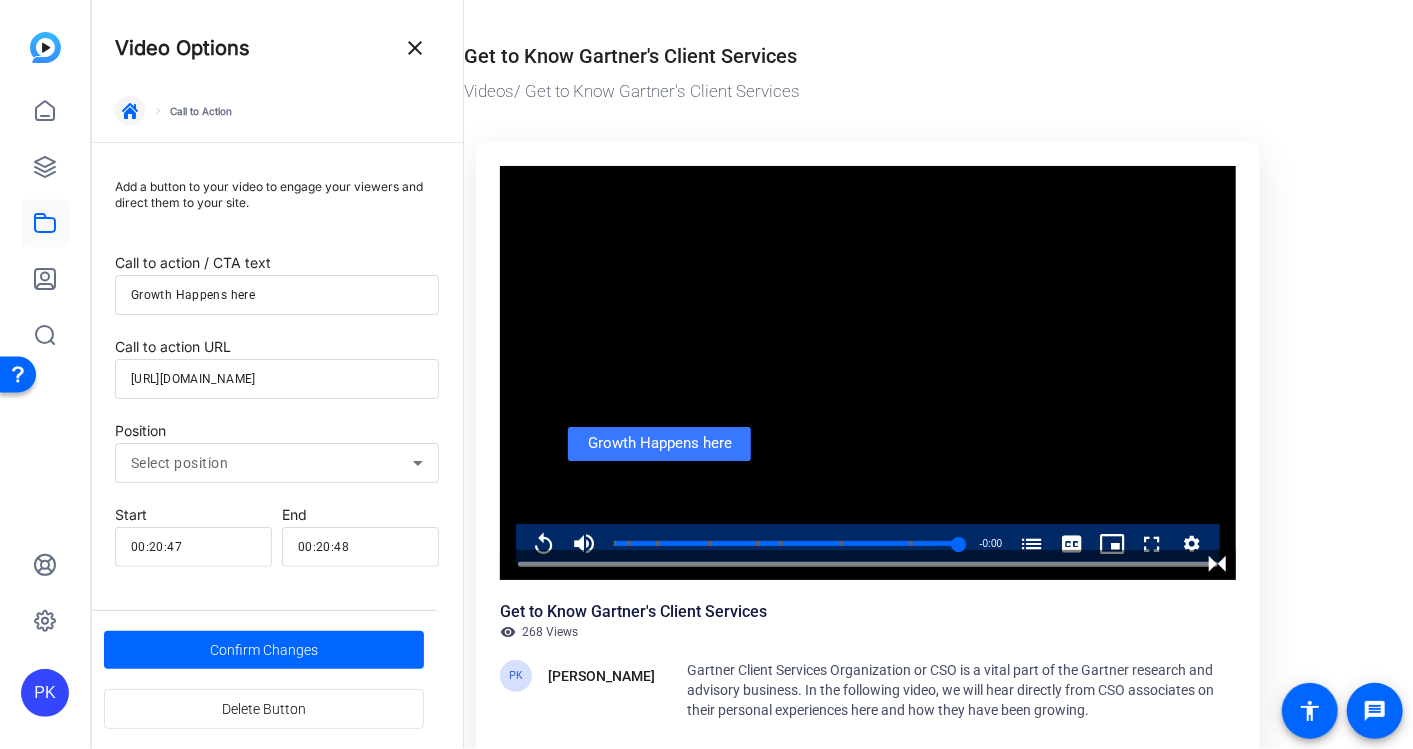 click 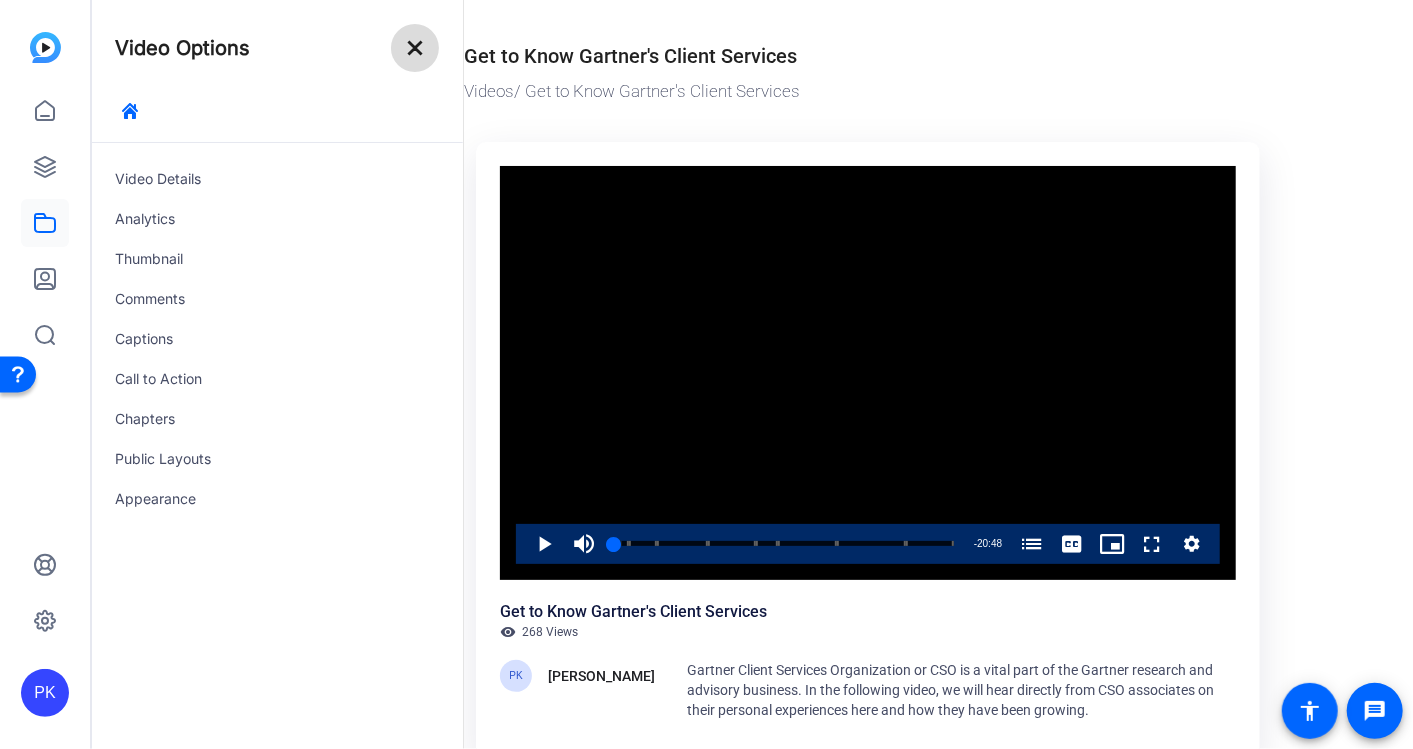 click on "close" 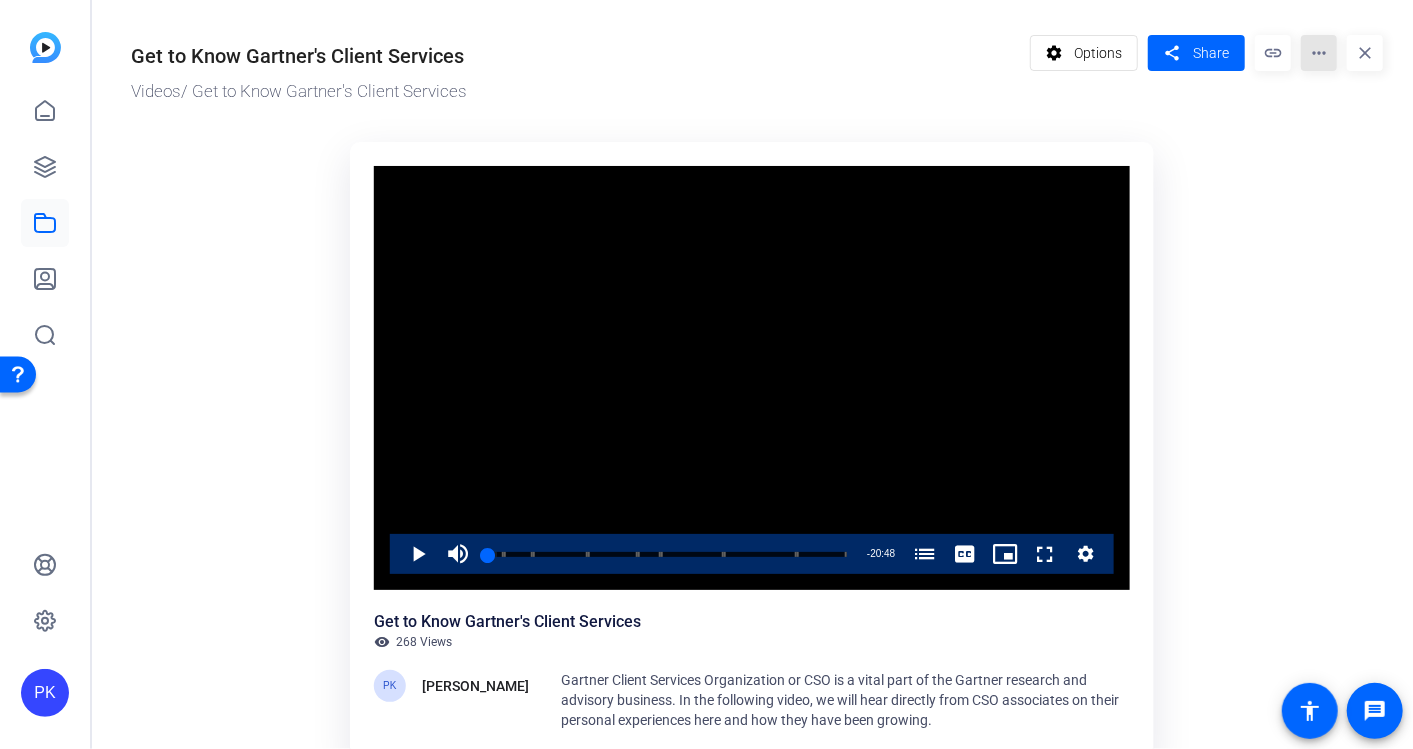 click on "more_horiz" 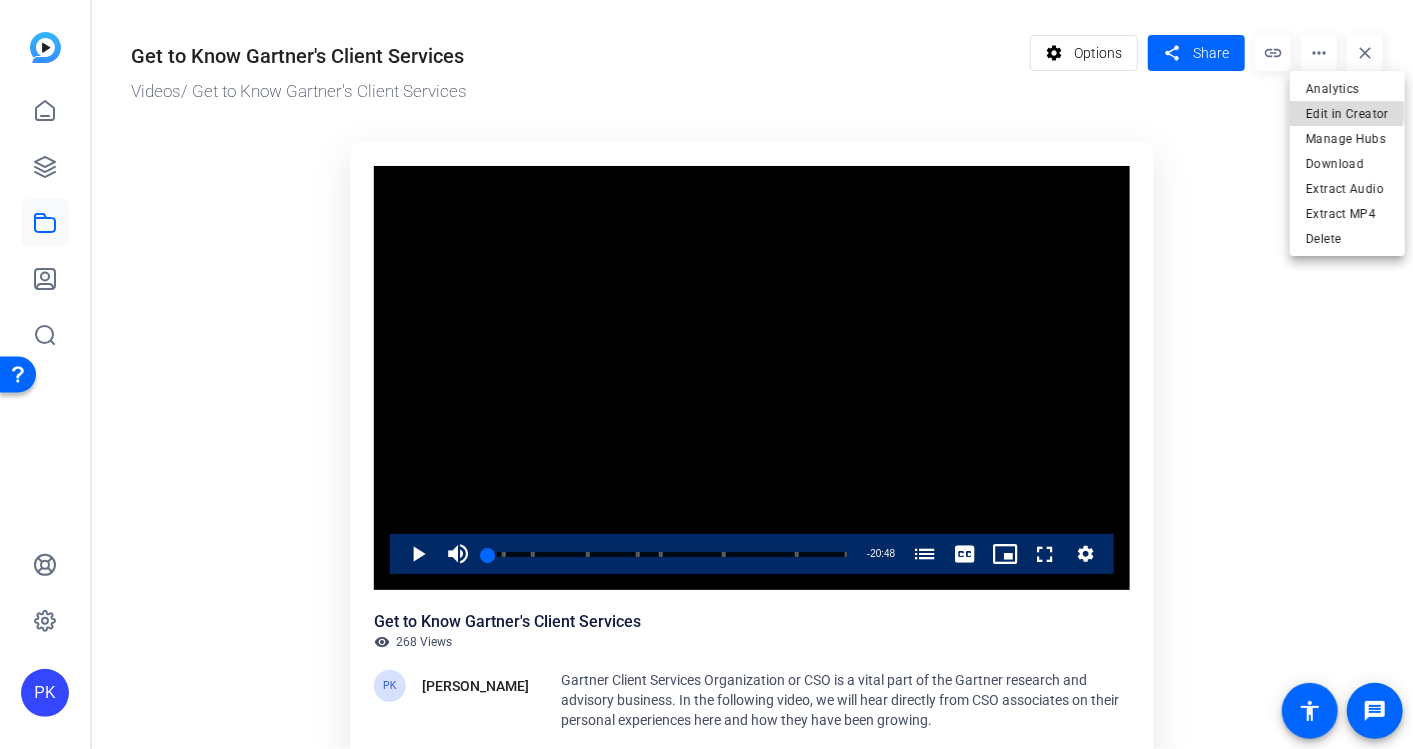 click on "Edit in Creator" at bounding box center (1347, 113) 